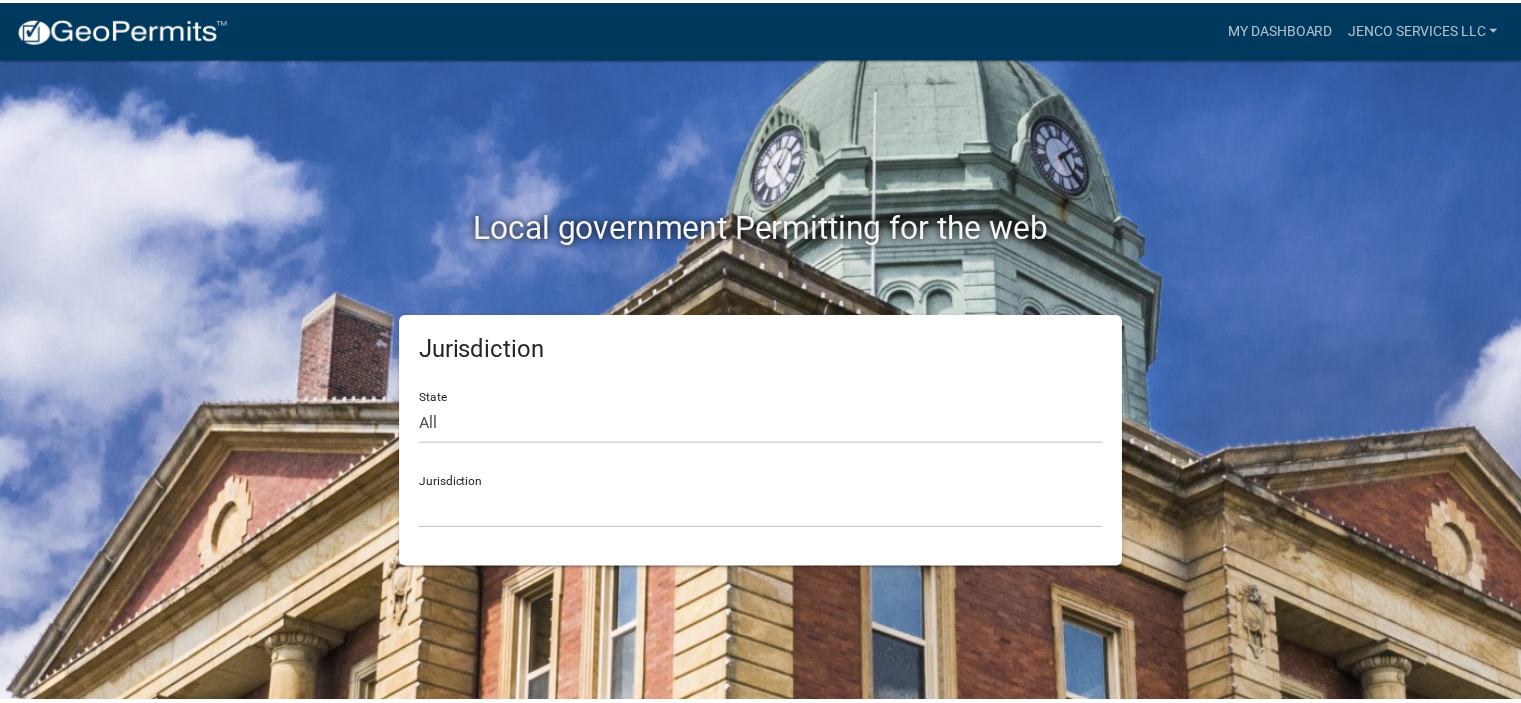 scroll, scrollTop: 0, scrollLeft: 0, axis: both 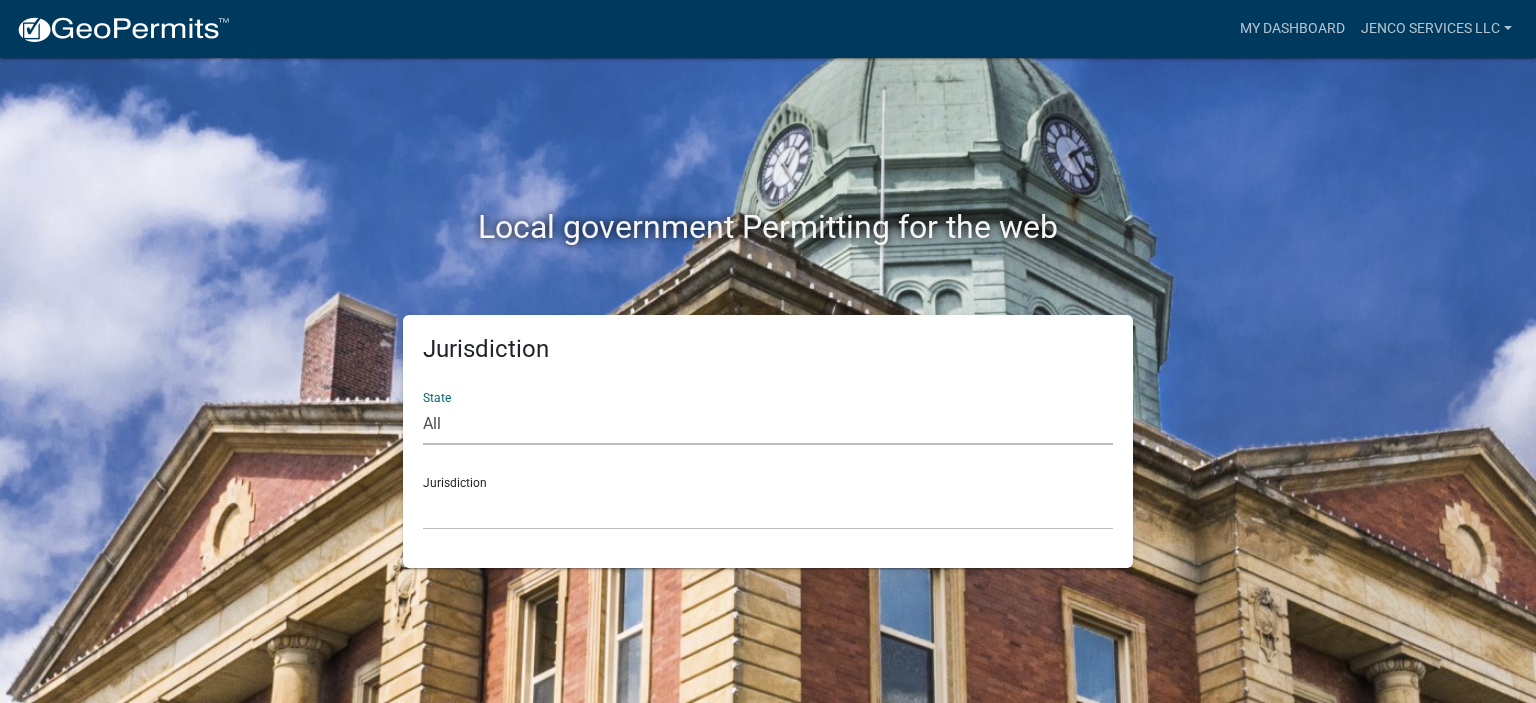 click on "All [STATE] [STATE] [STATE] [STATE] [STATE] [STATE] [STATE] [STATE] [STATE]" 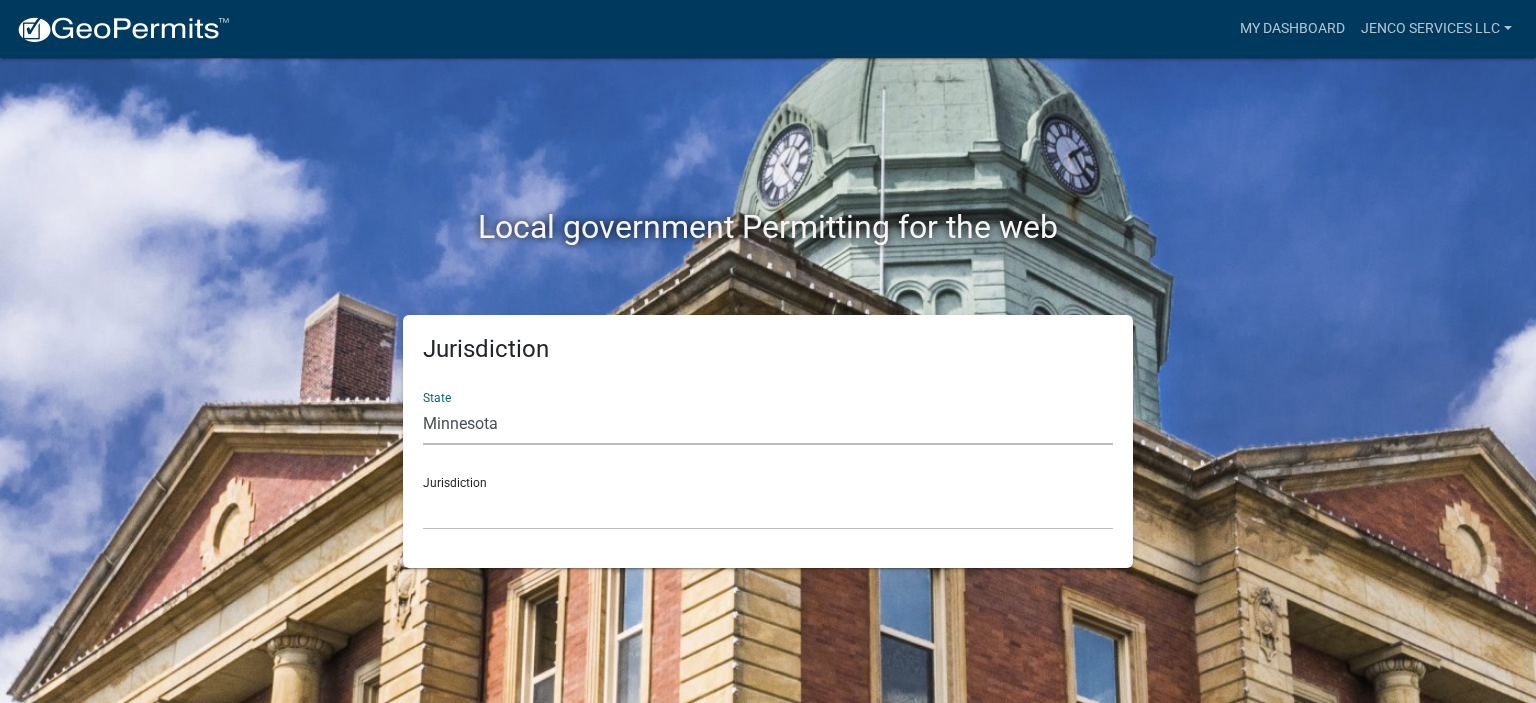 click on "All [STATE] [STATE] [STATE] [STATE] [STATE] [STATE] [STATE] [STATE] [STATE]" 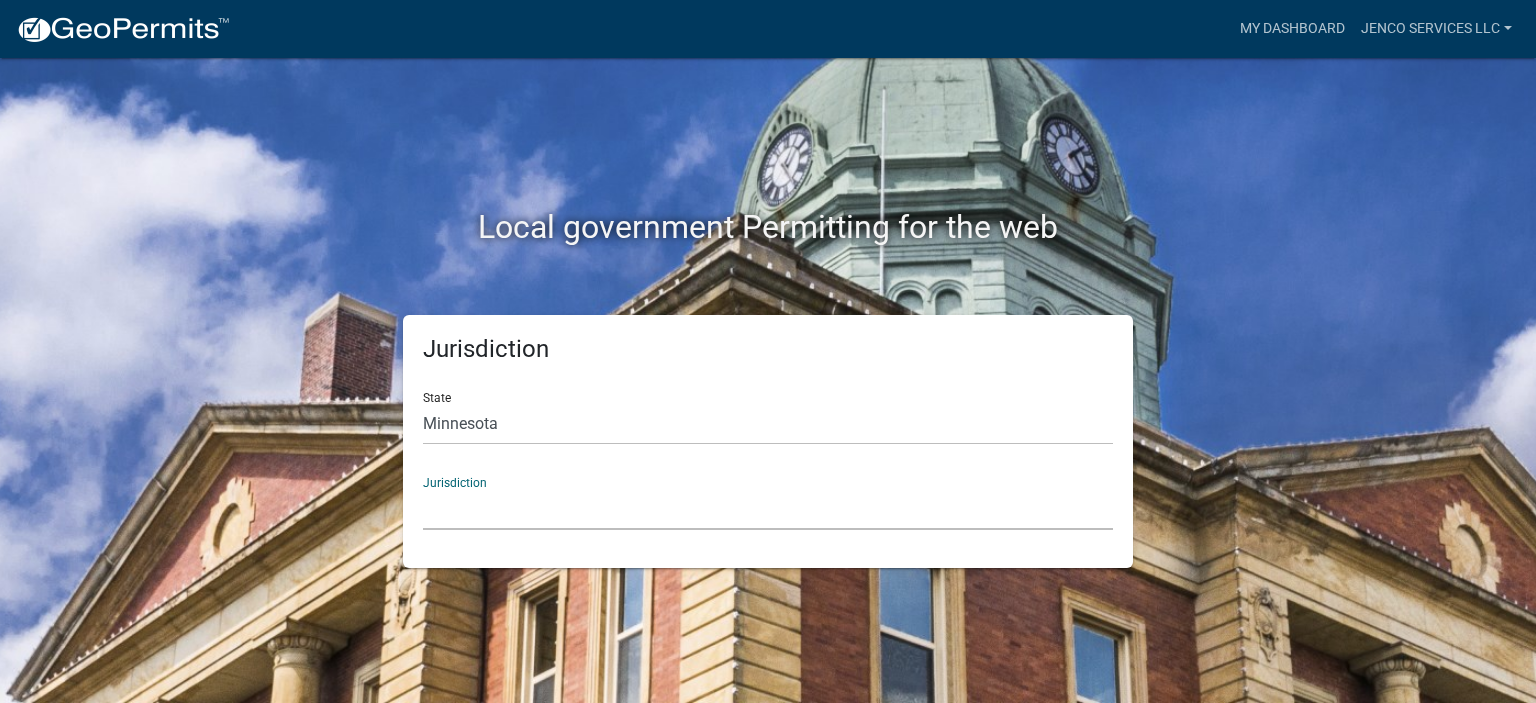 click on "[STATE] County, [STATE] [STATE] County, [STATE] City of [CITY], [STATE] City of [CITY], [STATE] City of [CITY], [STATE] [STATE] County, [STATE] [STATE] County, [STATE] [STATE] County, [STATE] [STATE] County, [STATE] [STATE] County, [STATE] [STATE] County, [STATE] [STATE] County, [STATE] [STATE] County, [STATE] [STATE] County, [STATE]" 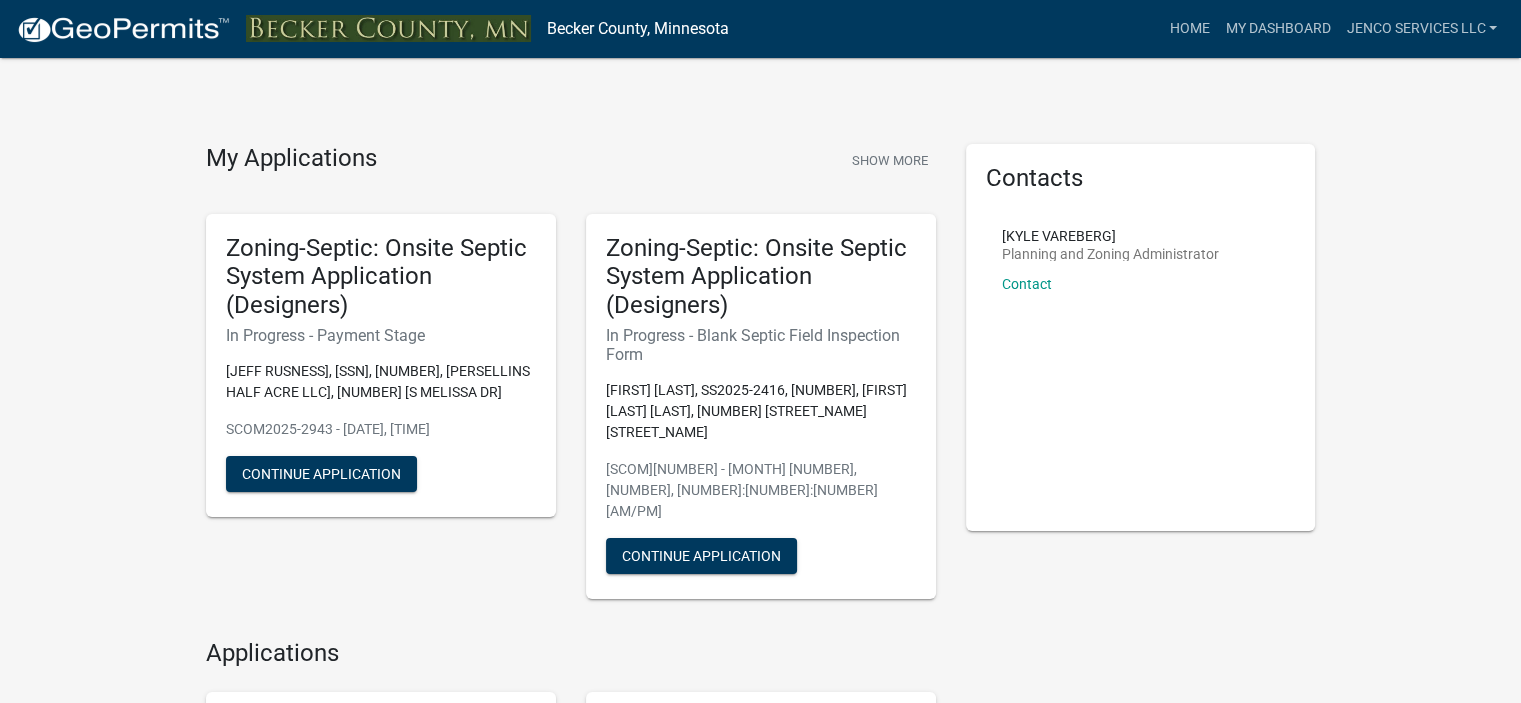 scroll, scrollTop: 615, scrollLeft: 0, axis: vertical 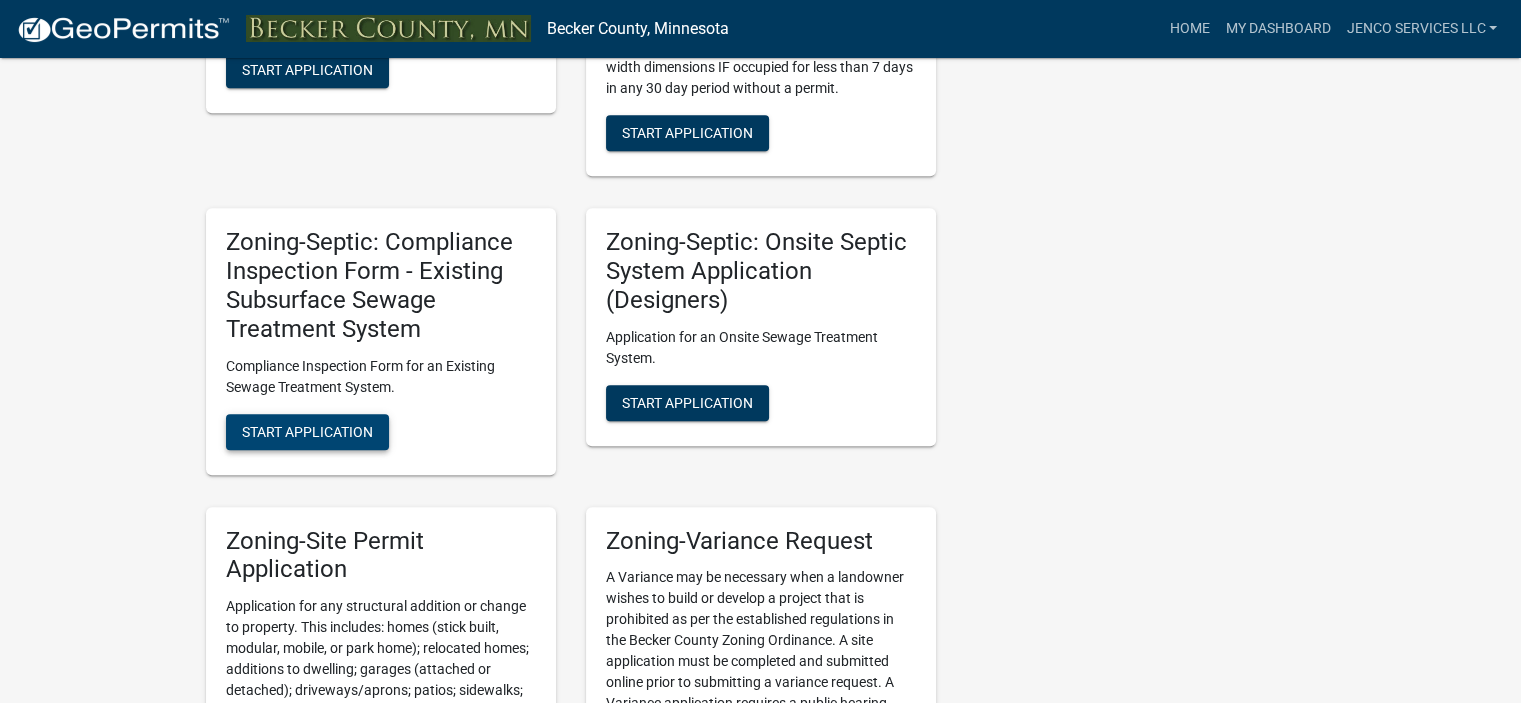 click on "Start Application" 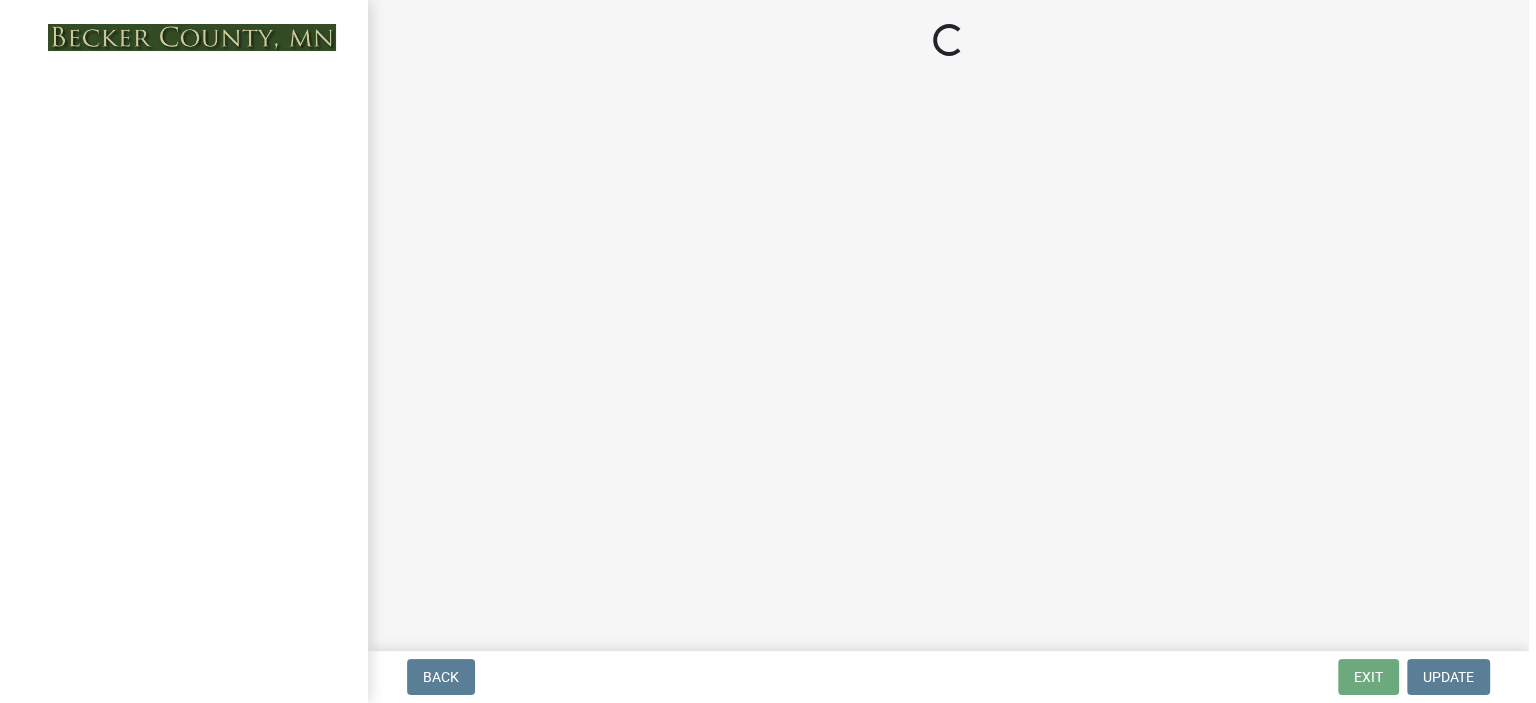 scroll, scrollTop: 0, scrollLeft: 0, axis: both 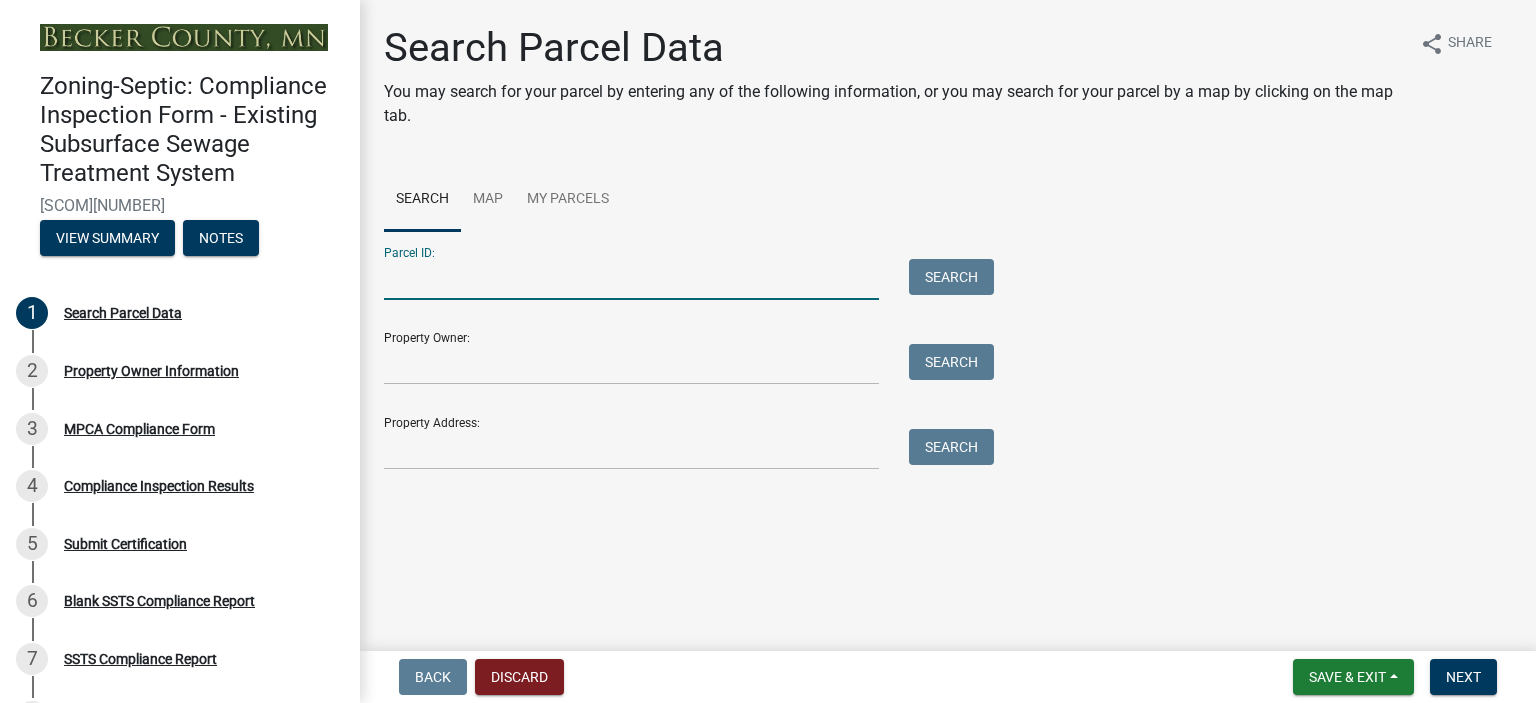click on "Parcel ID:" at bounding box center [631, 279] 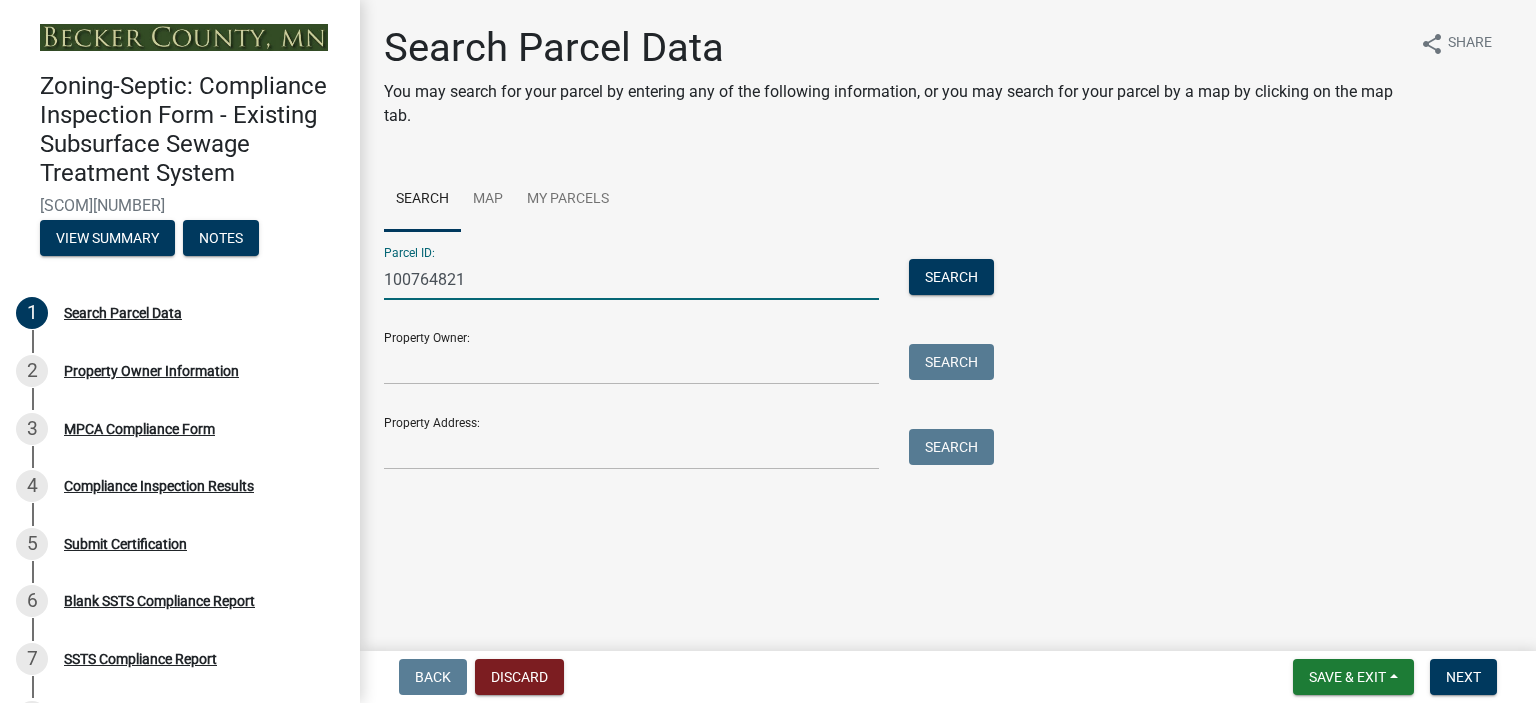 type on "100764821" 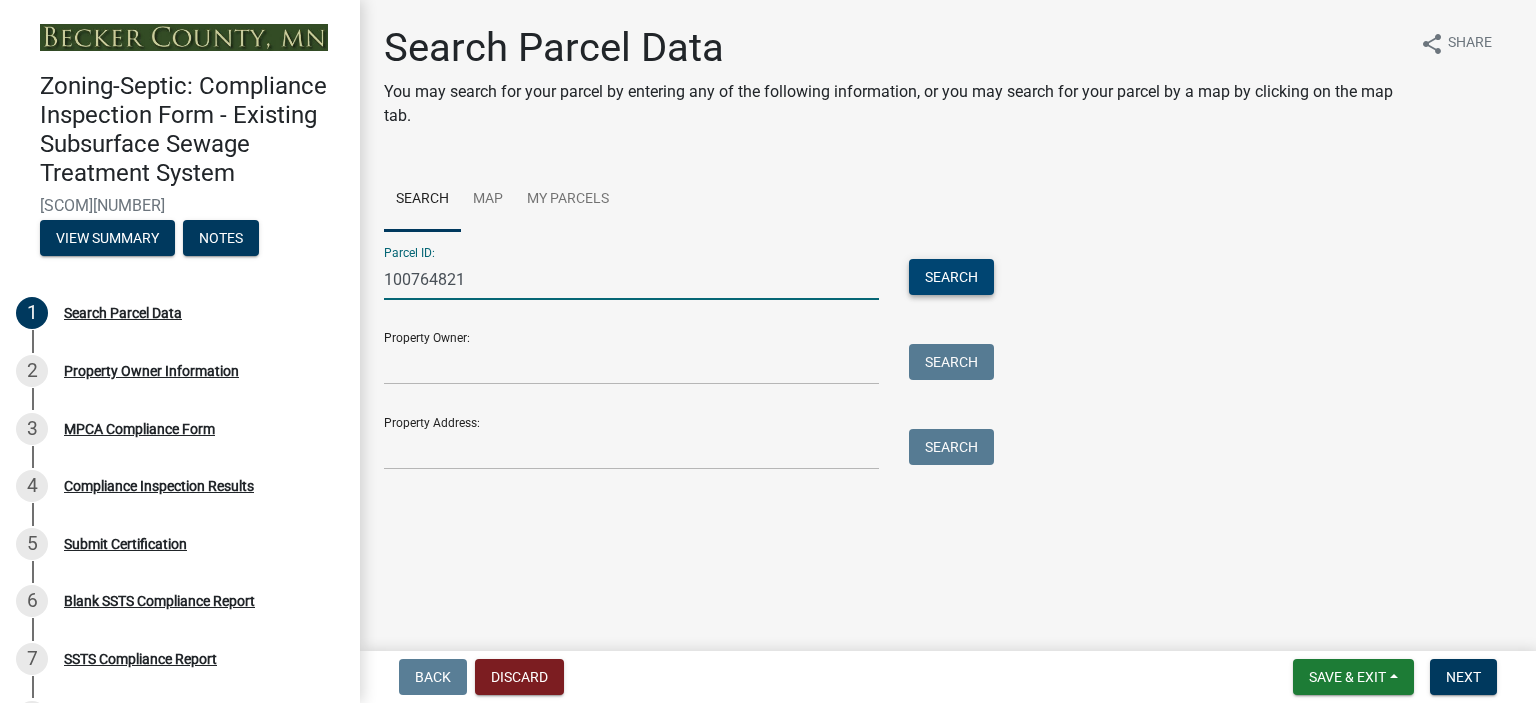 click on "Search" at bounding box center [951, 277] 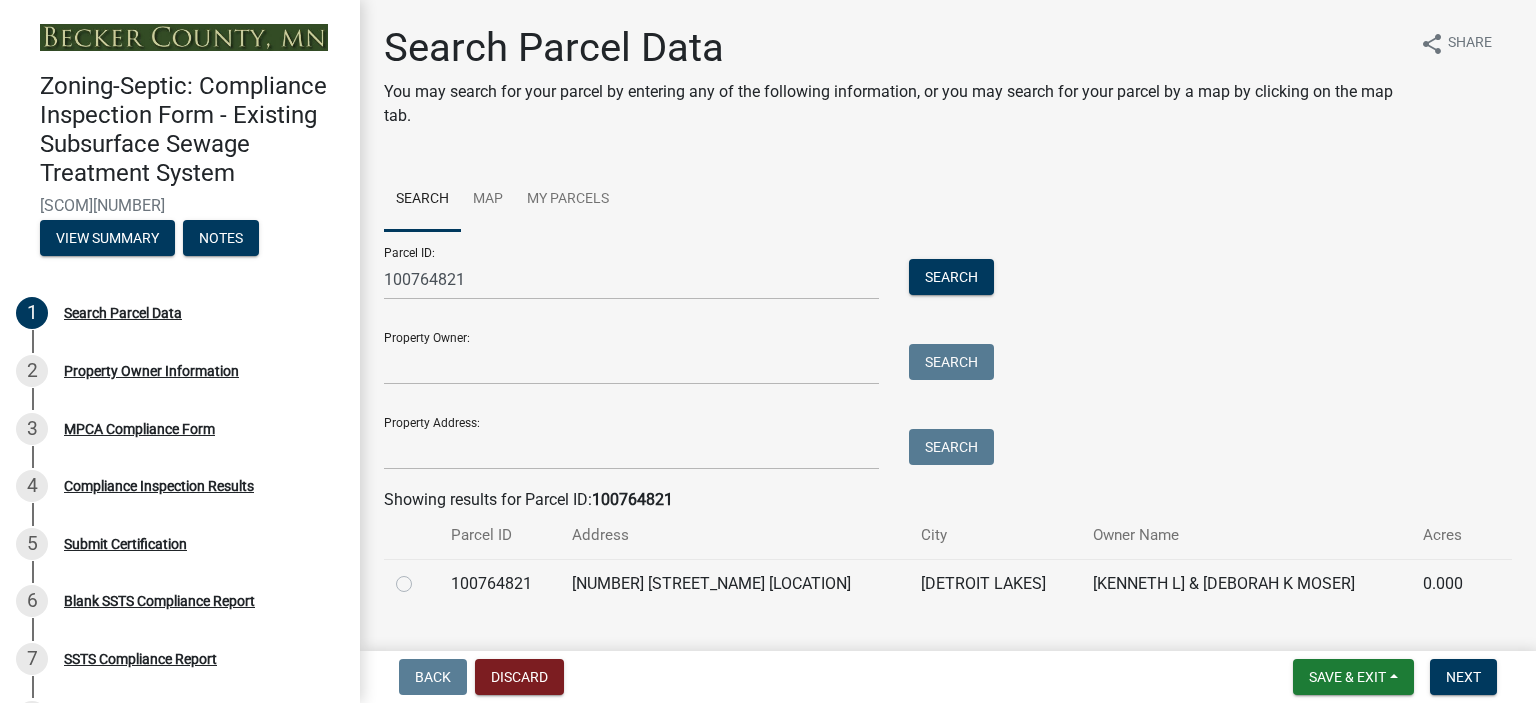 click 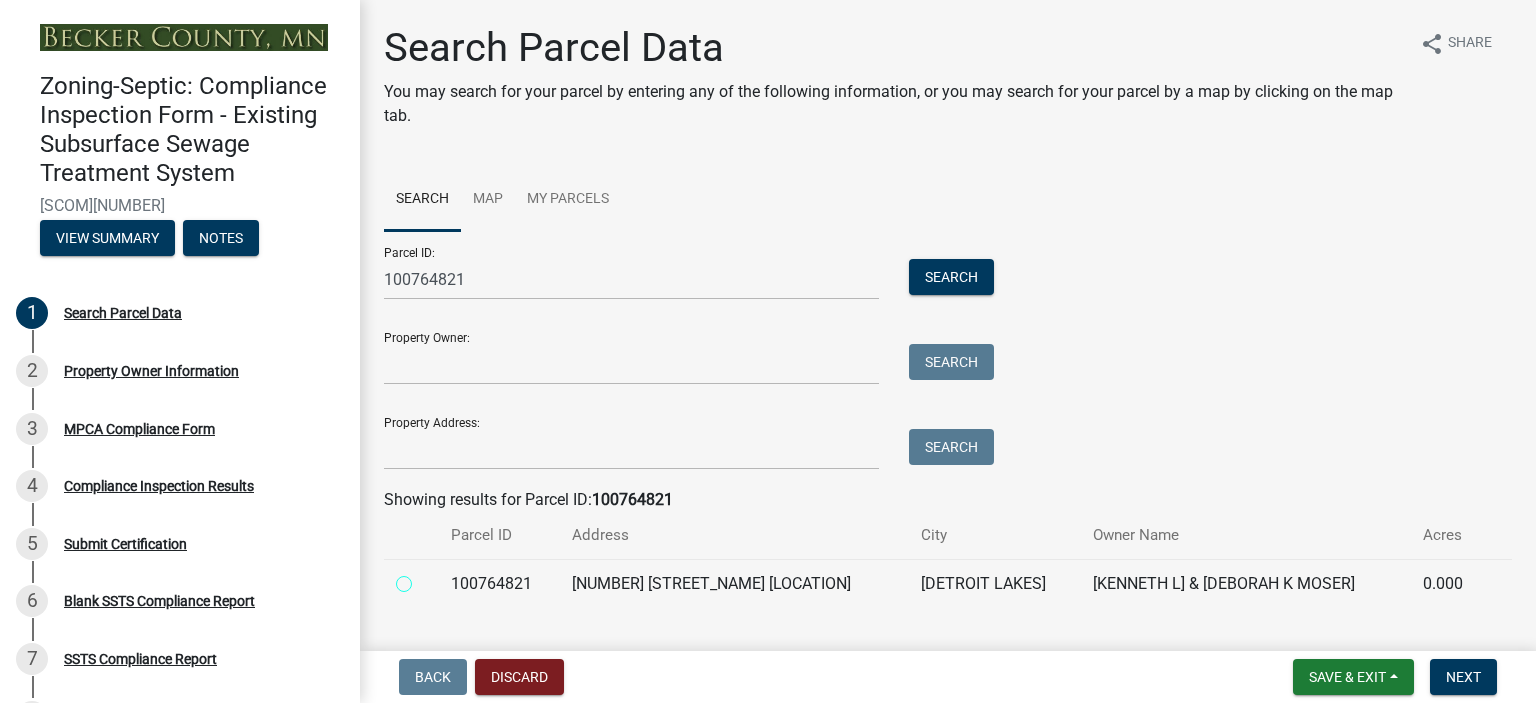 click at bounding box center [426, 578] 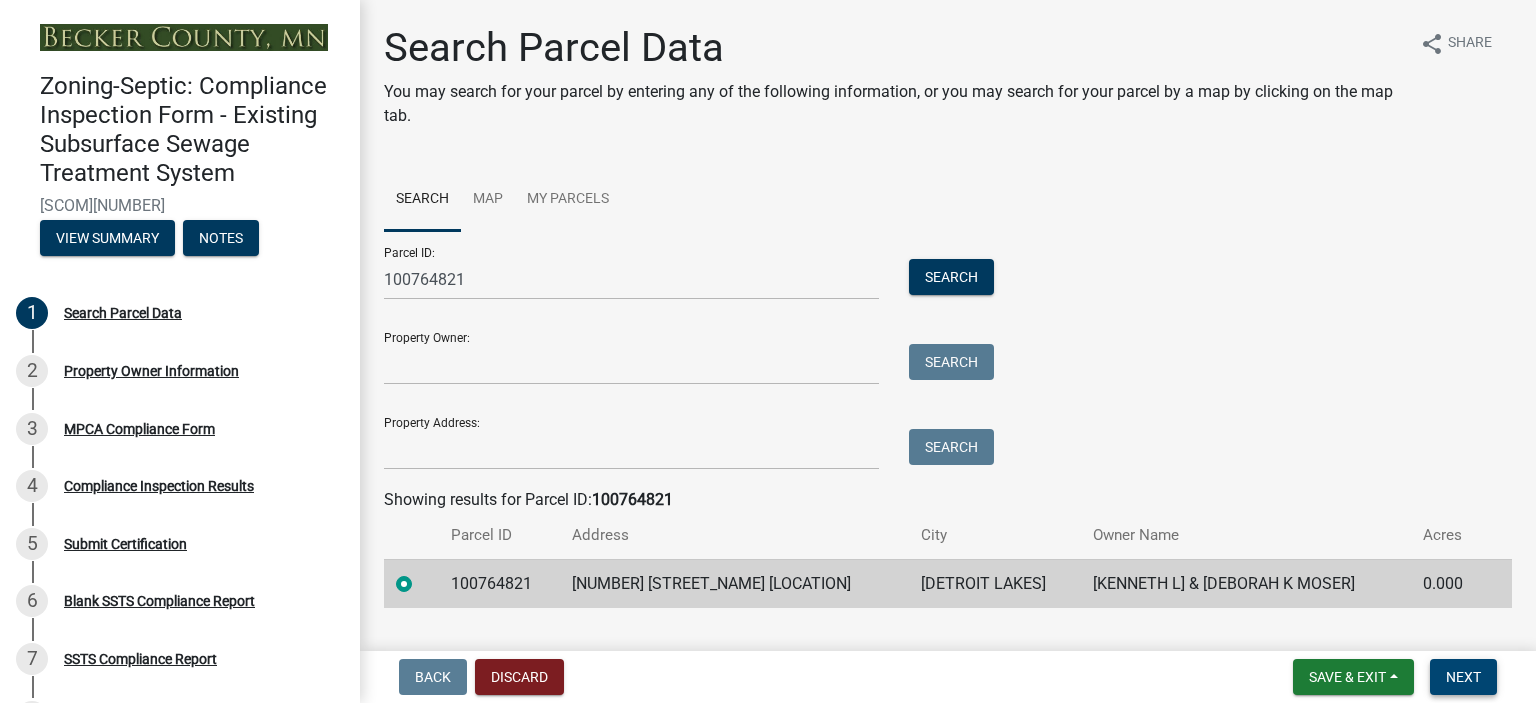 click on "Next" at bounding box center [1463, 677] 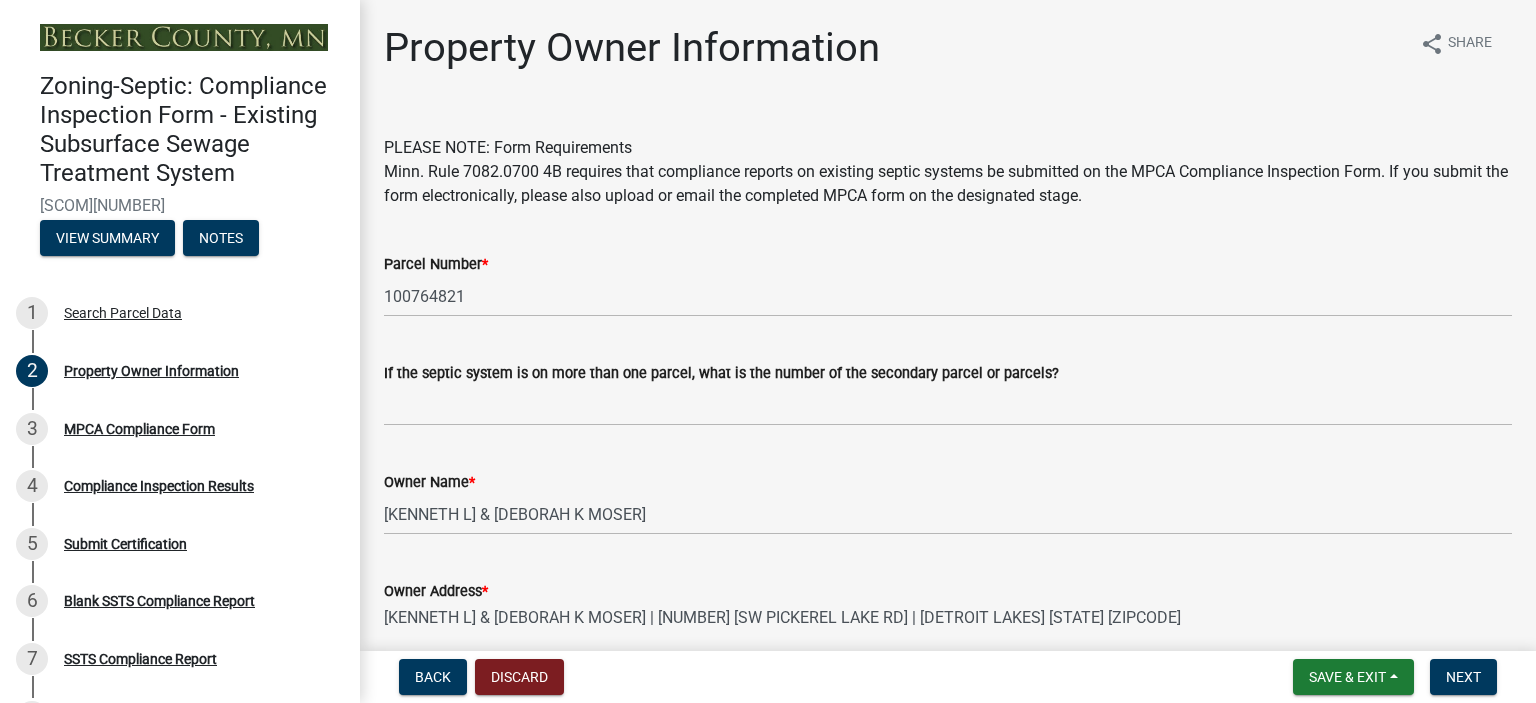 scroll, scrollTop: 562, scrollLeft: 0, axis: vertical 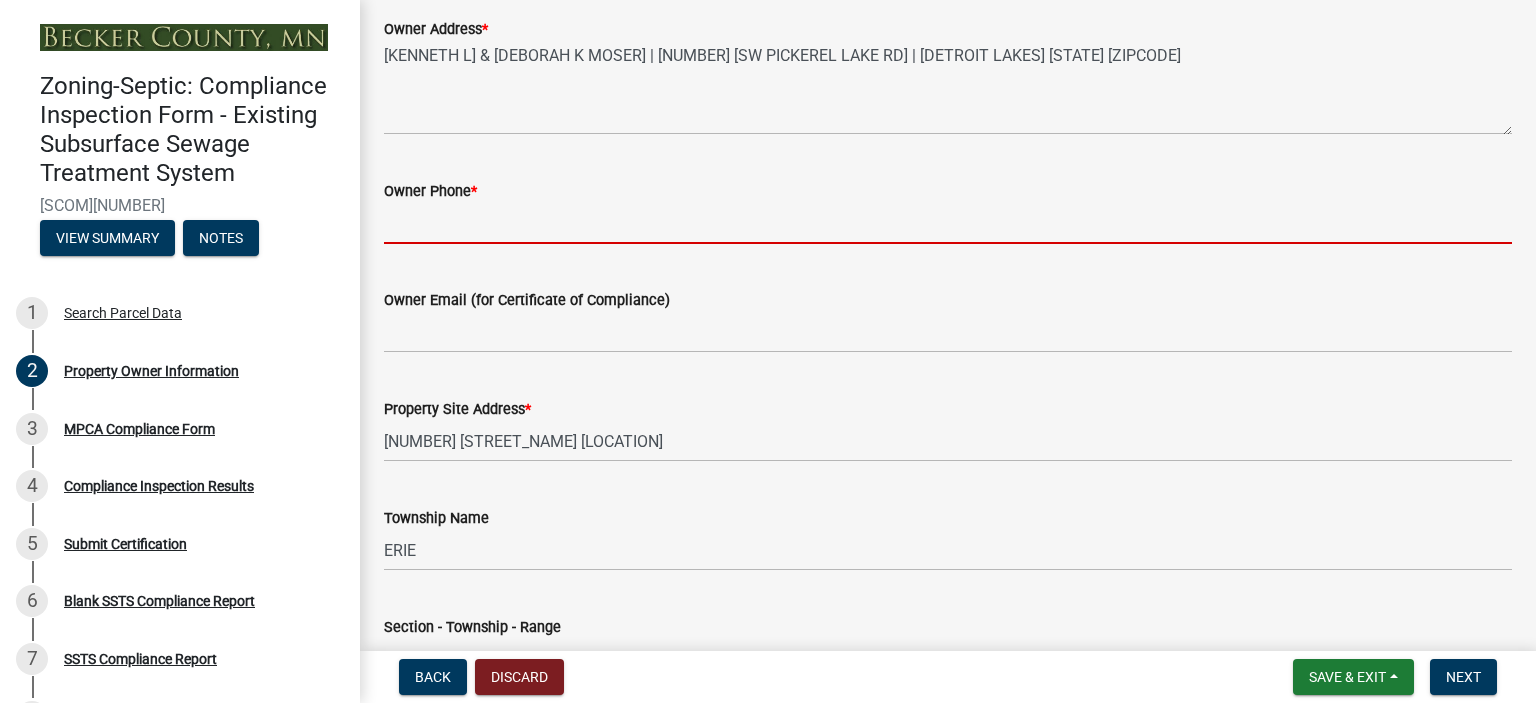 click on "Owner Phone  *" at bounding box center (948, 223) 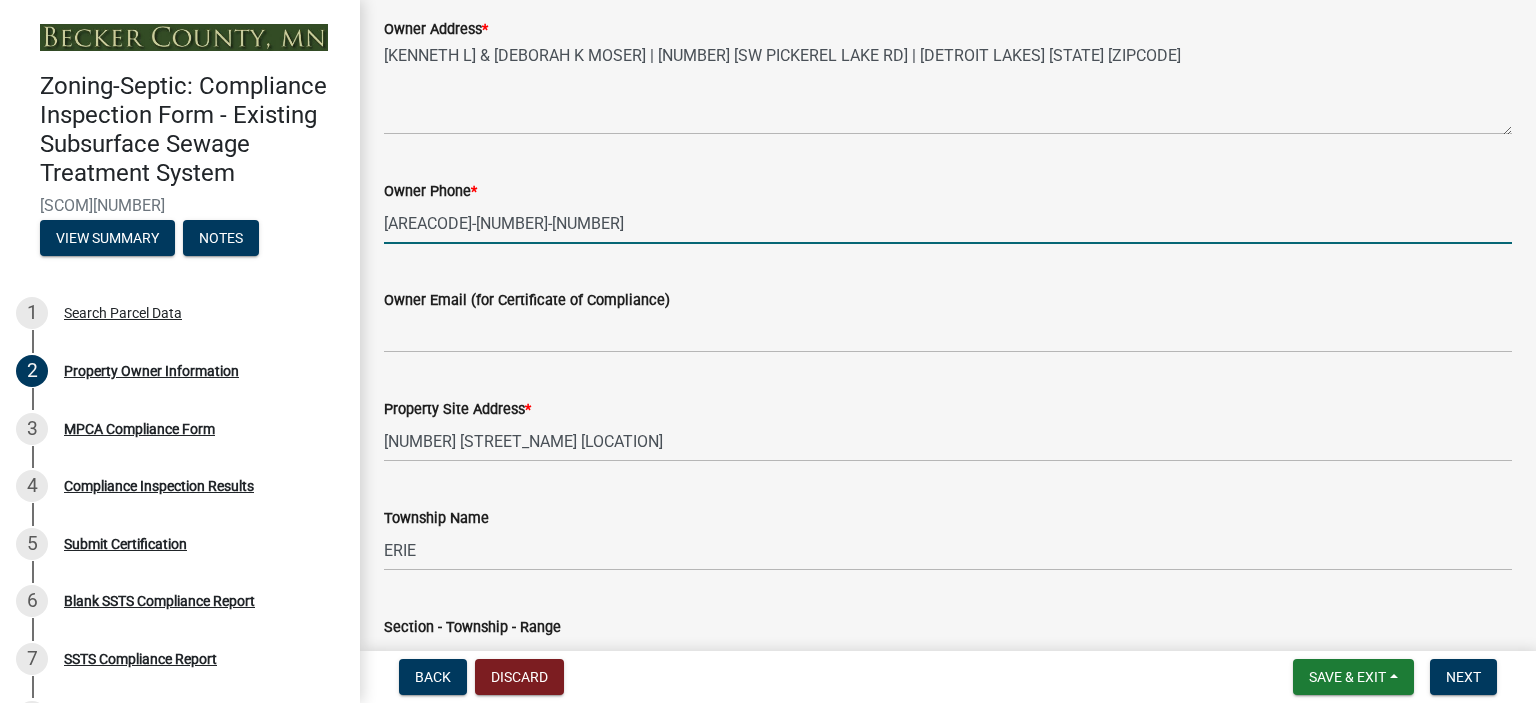 type on "[AREACODE]-[NUMBER]-[NUMBER]" 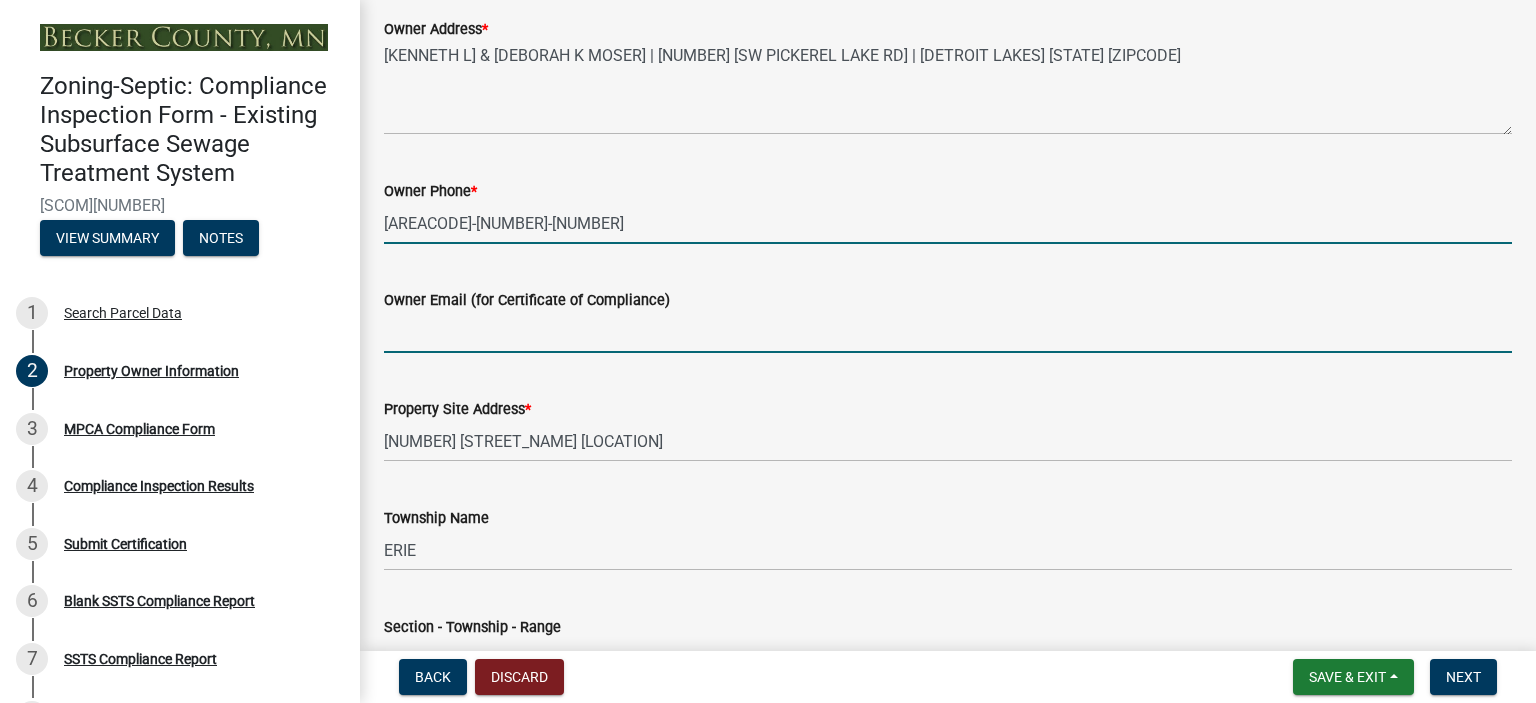 click on "Owner Email (for Certificate of Compliance)" at bounding box center (948, 332) 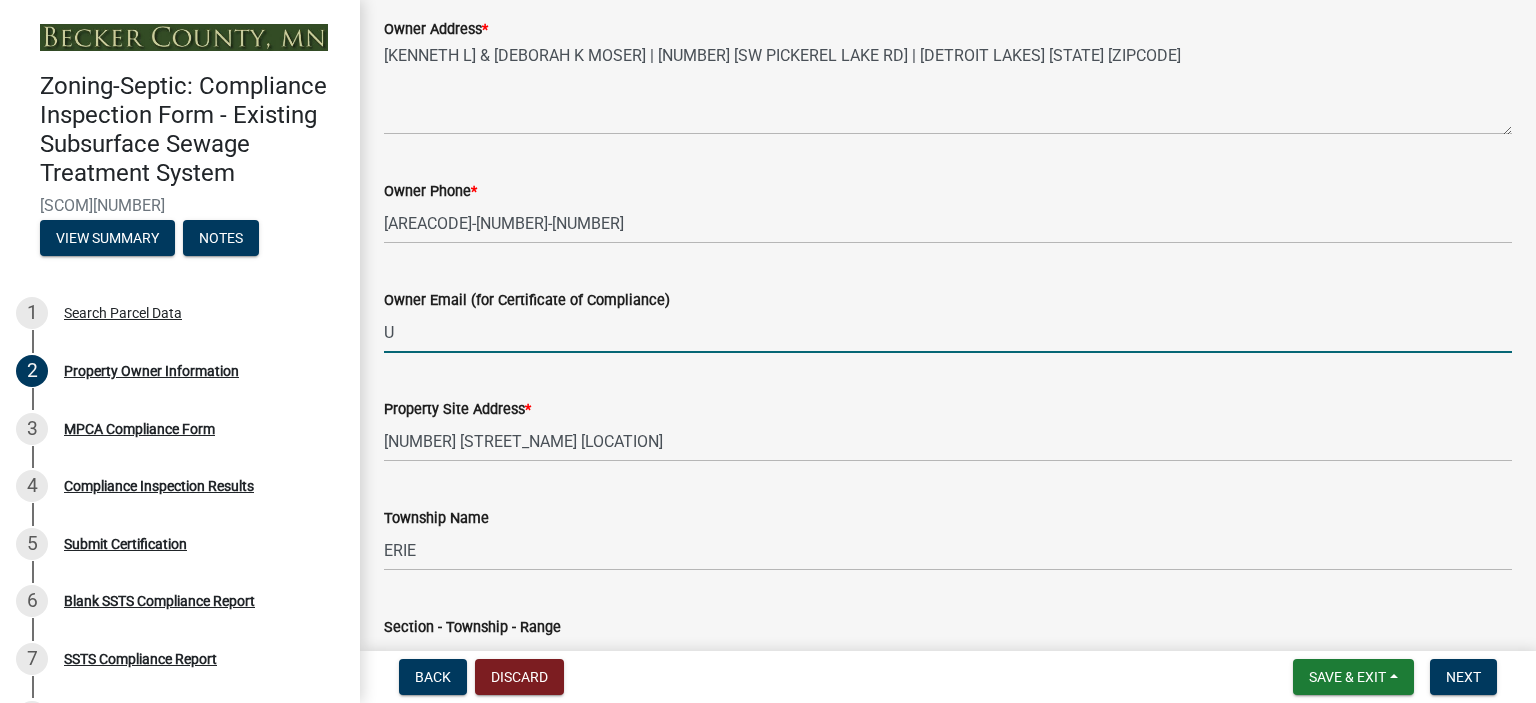 type on "UNKNOWN" 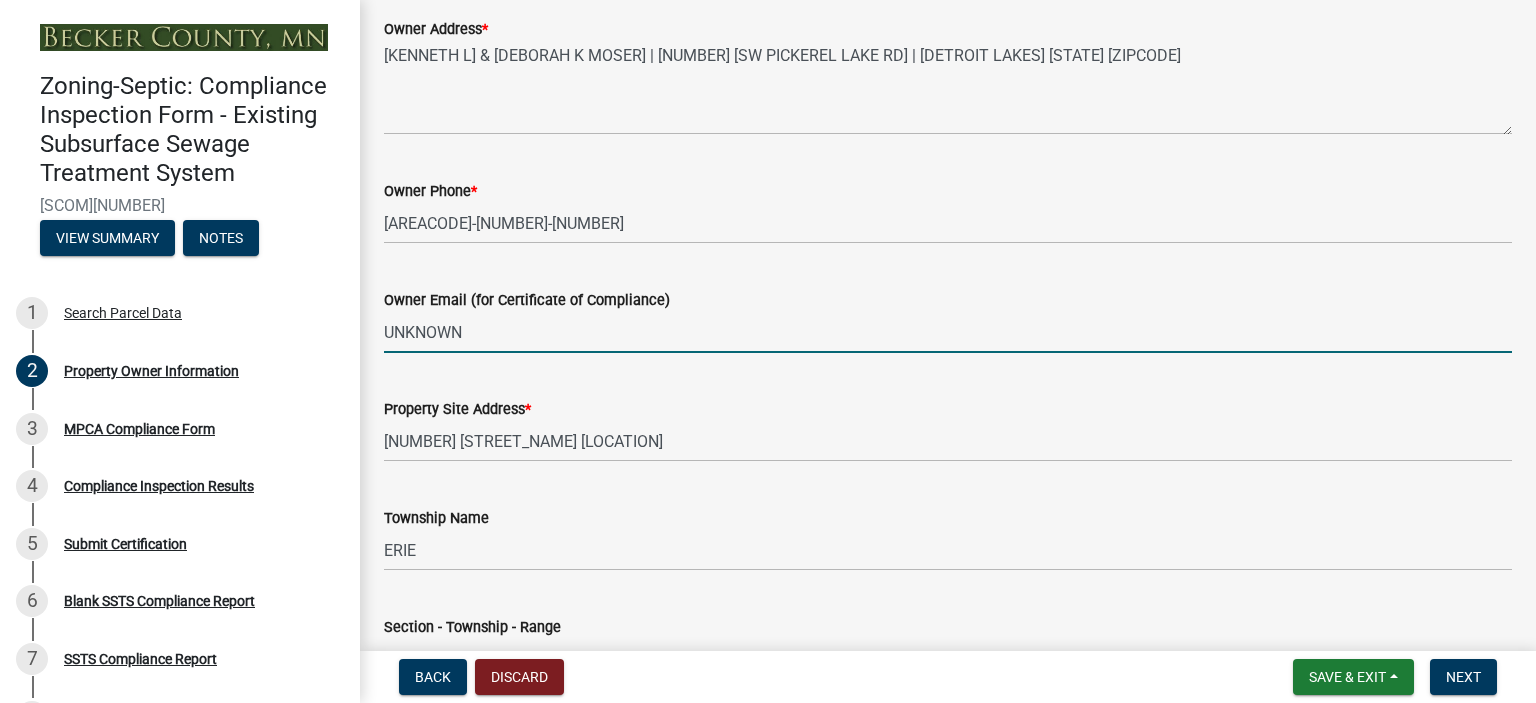 scroll, scrollTop: 1124, scrollLeft: 0, axis: vertical 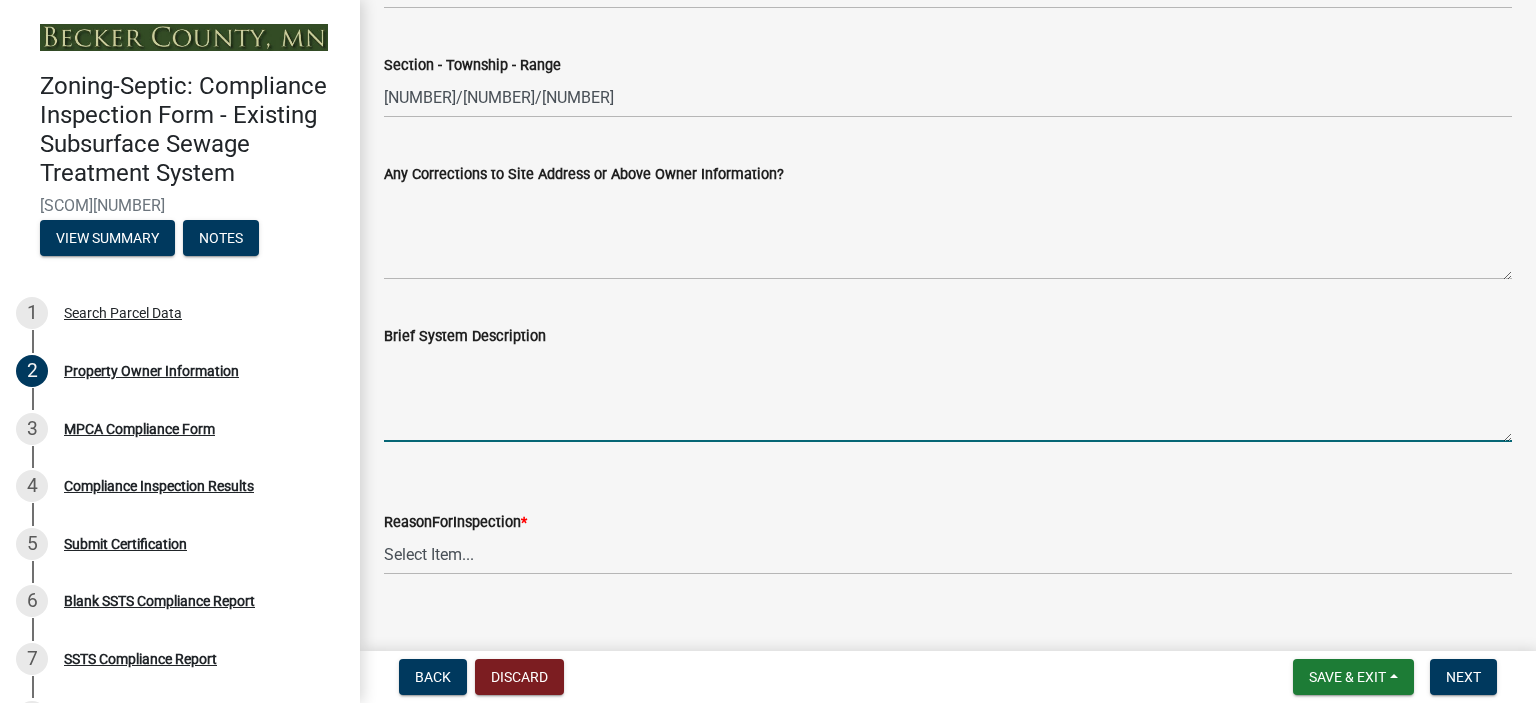 click on "Brief System Description" at bounding box center [948, 395] 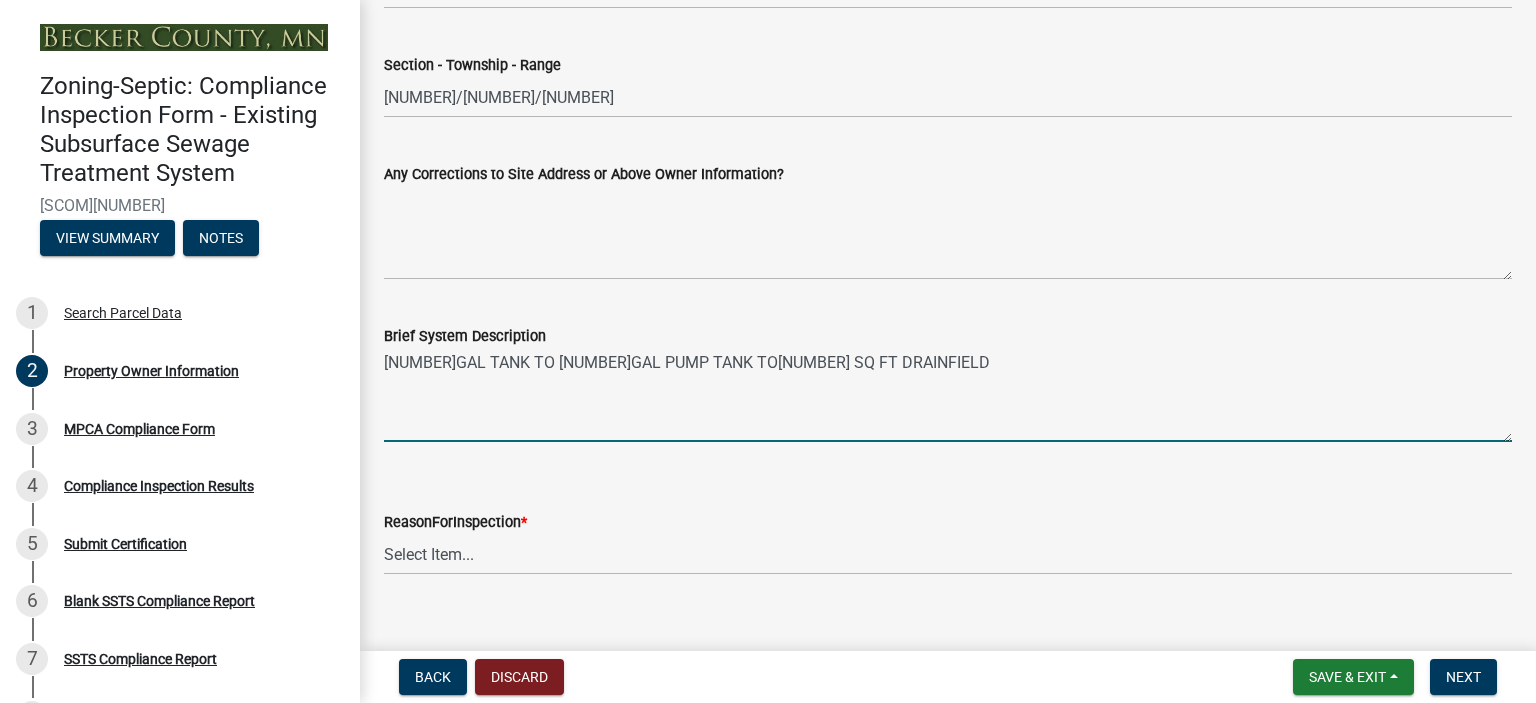 type on "[NUMBER]GAL TANK TO [NUMBER]GAL PUMP TANK TO[NUMBER] SQ FT DRAINFIELD" 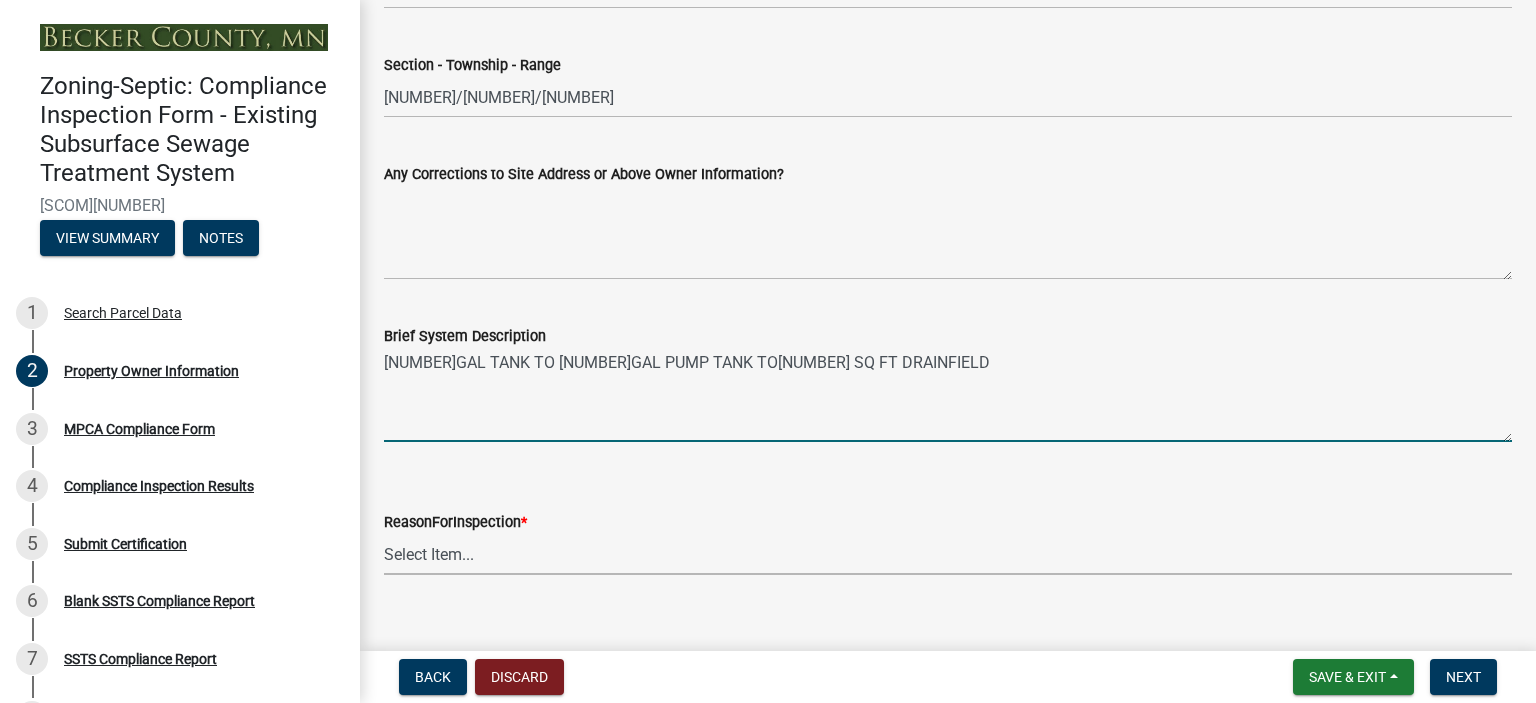 click on "Select Item... Property Sale Lake Study Required for Permit Other" at bounding box center [948, 554] 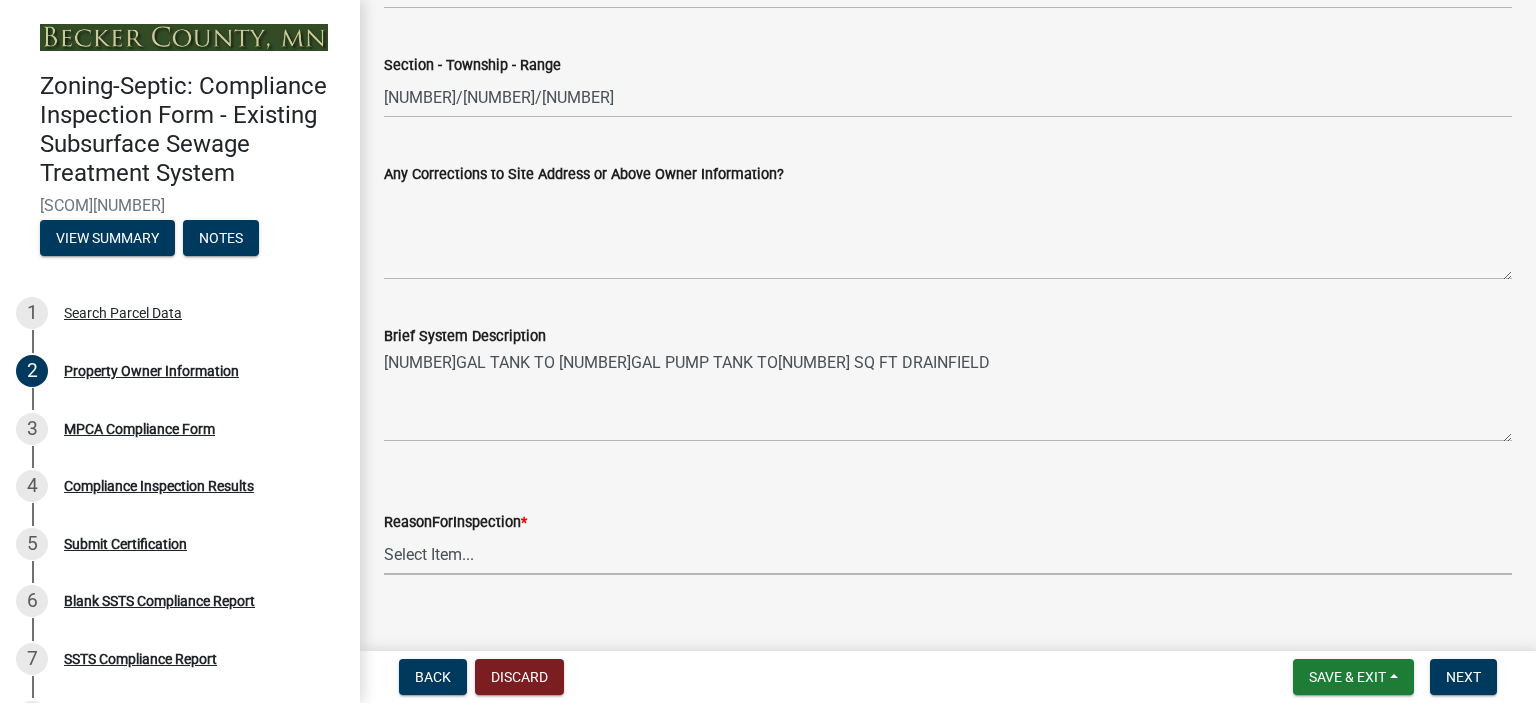 click on "Select Item... Property Sale Lake Study Required for Permit Other" at bounding box center [948, 554] 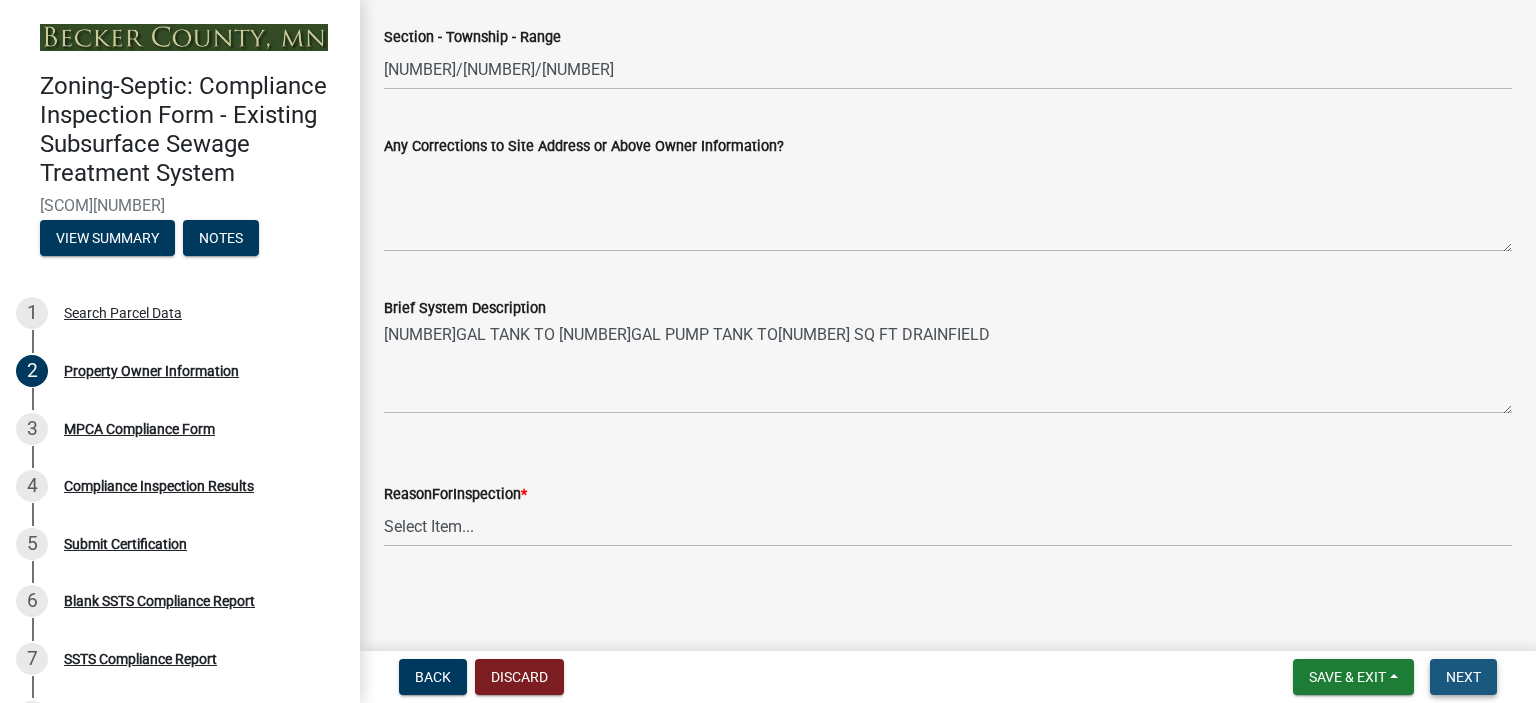 click on "Next" at bounding box center [1463, 677] 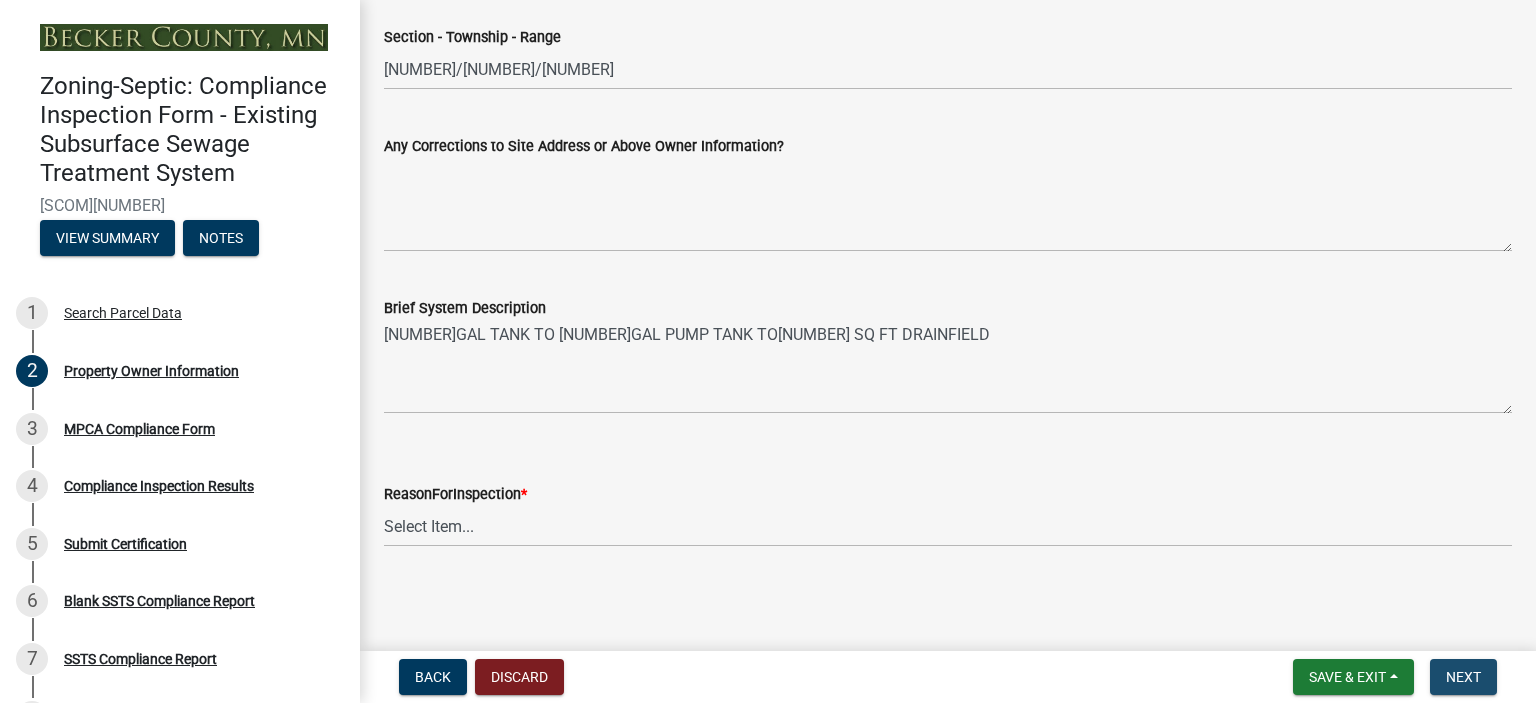 scroll, scrollTop: 0, scrollLeft: 0, axis: both 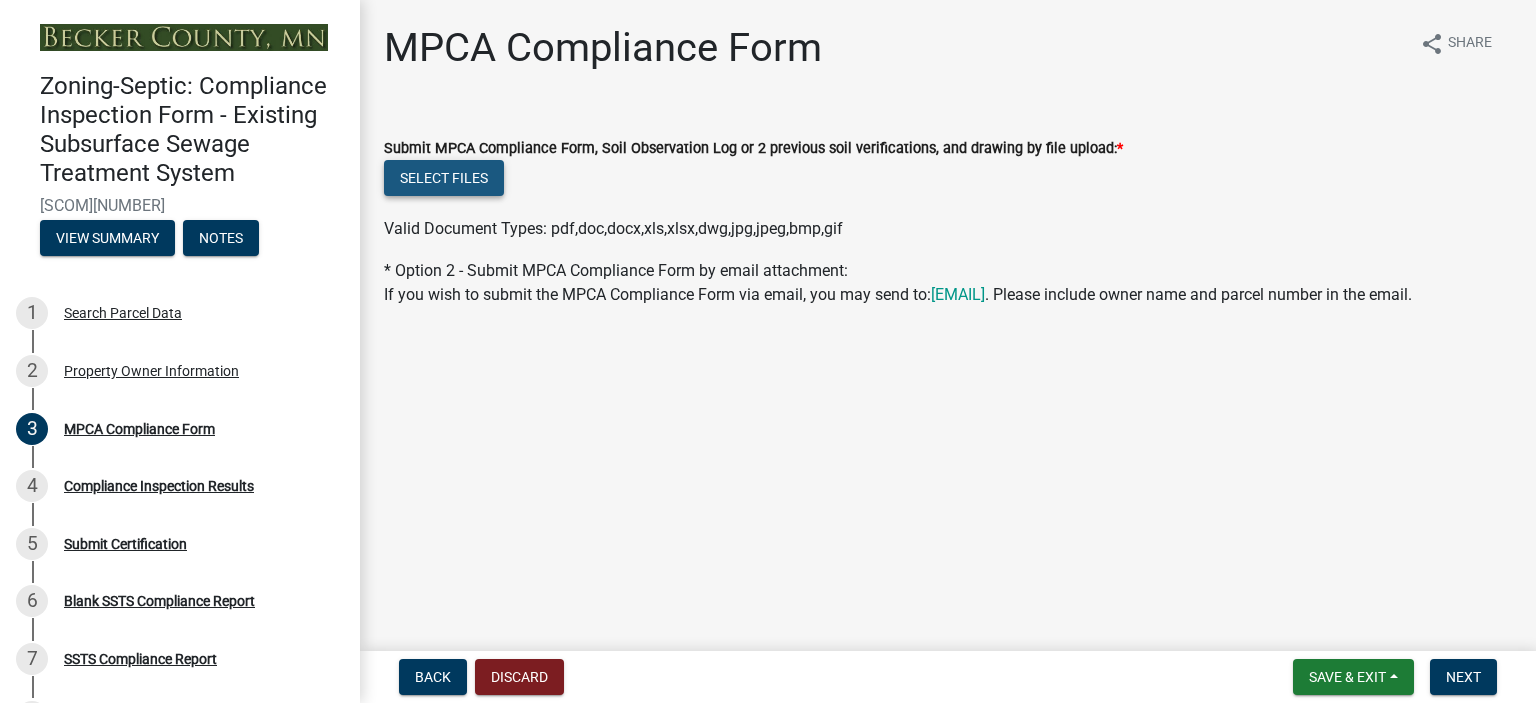 click on "Select files" 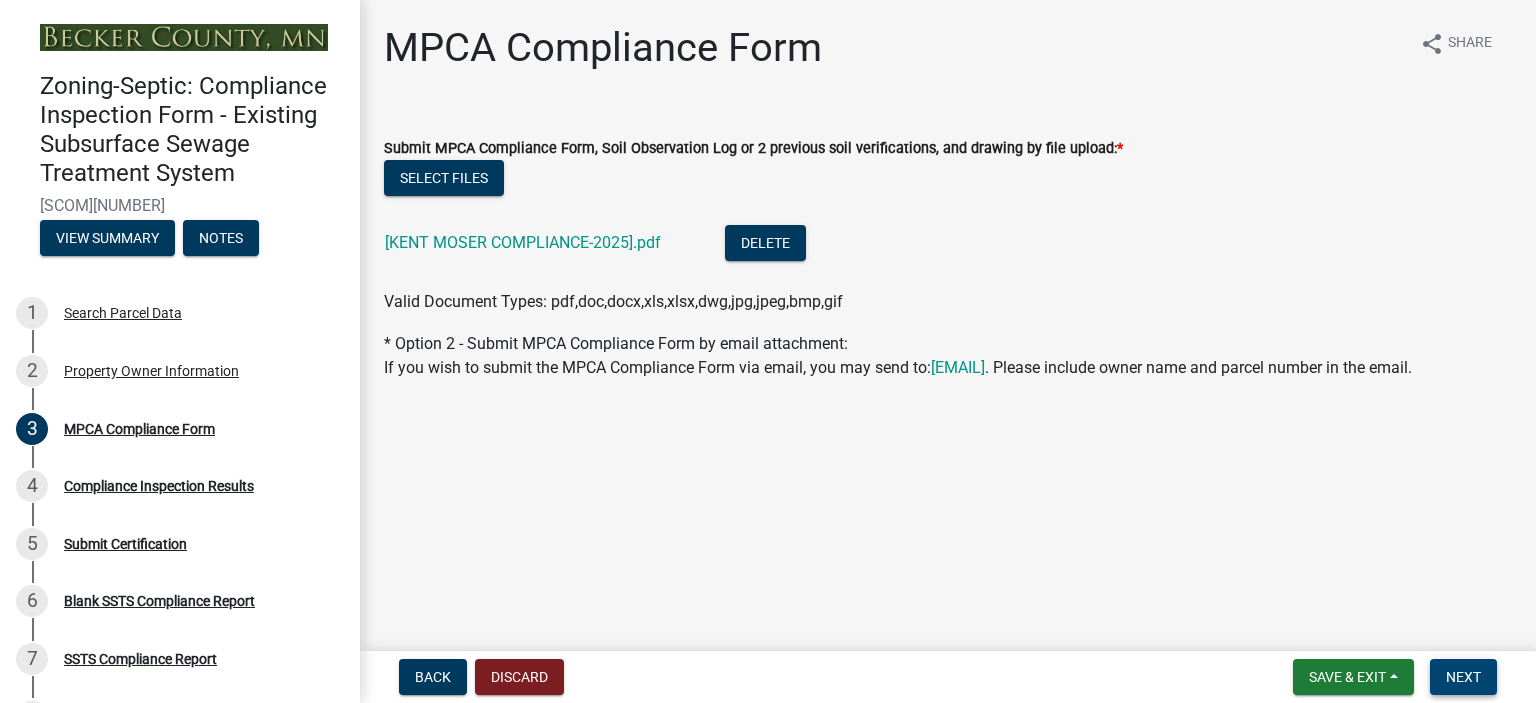 click on "Next" at bounding box center (1463, 677) 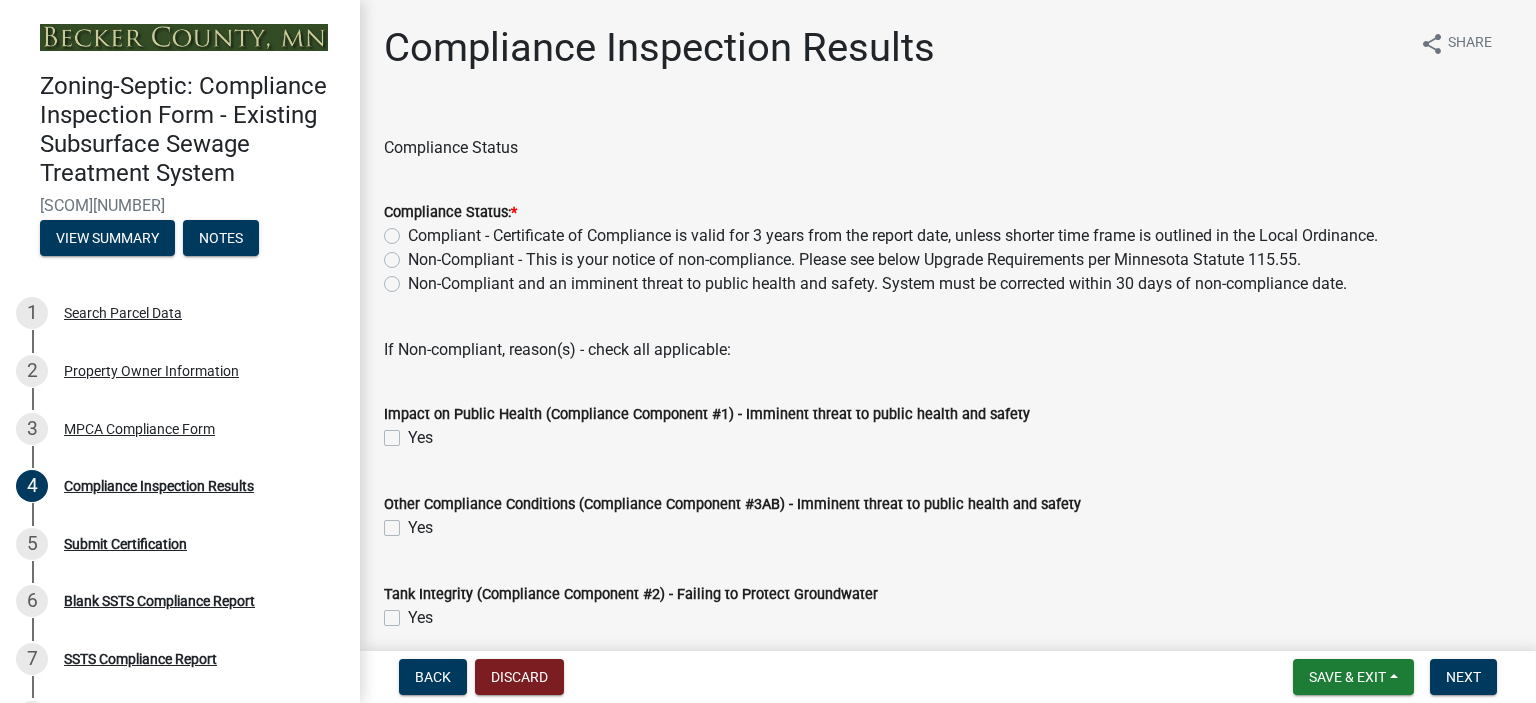 click on "Compliant - Certificate of Compliance is valid for 3 years from the report date, unless shorter time frame is outlined in the Local Ordinance." 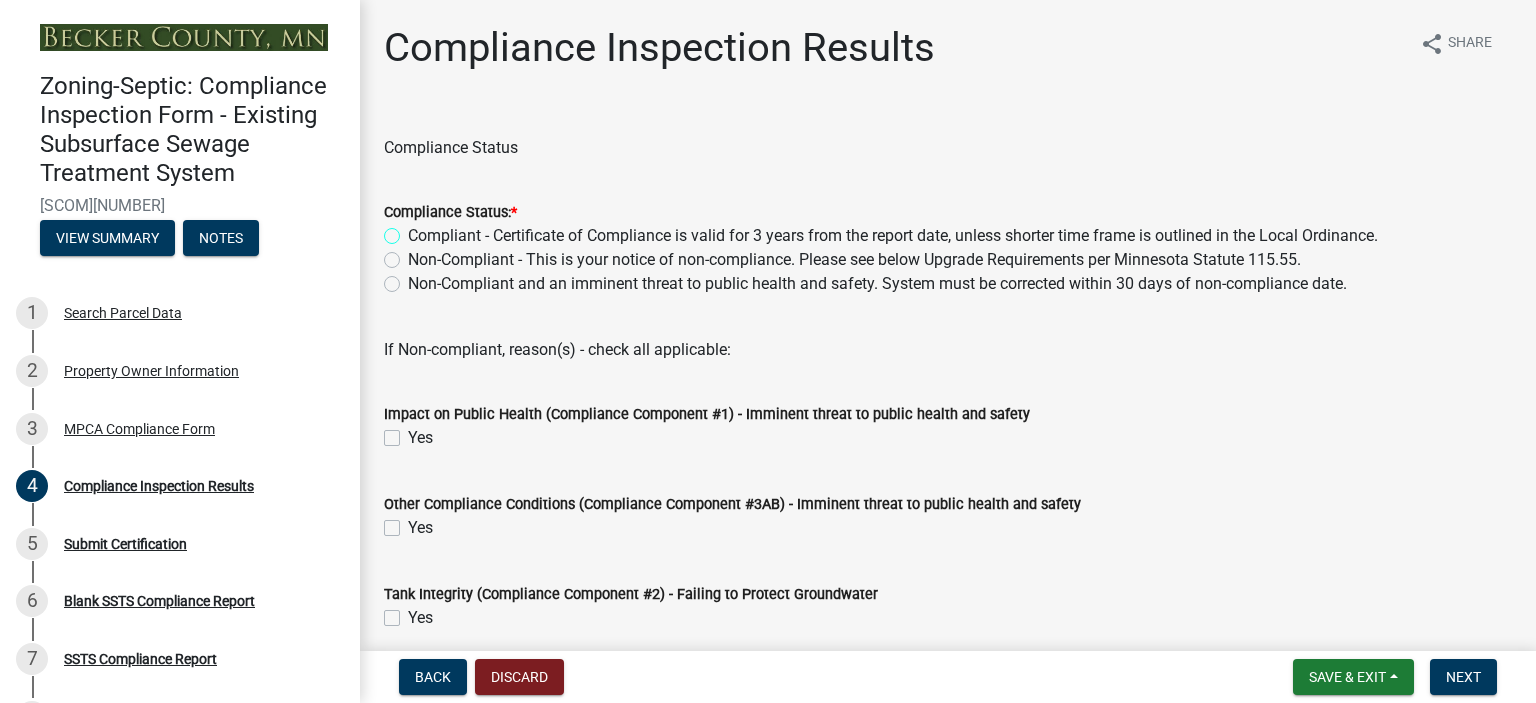 click on "Compliant - Certificate of Compliance is valid for 3 years from the report date, unless shorter time frame is outlined in the Local Ordinance." at bounding box center [414, 230] 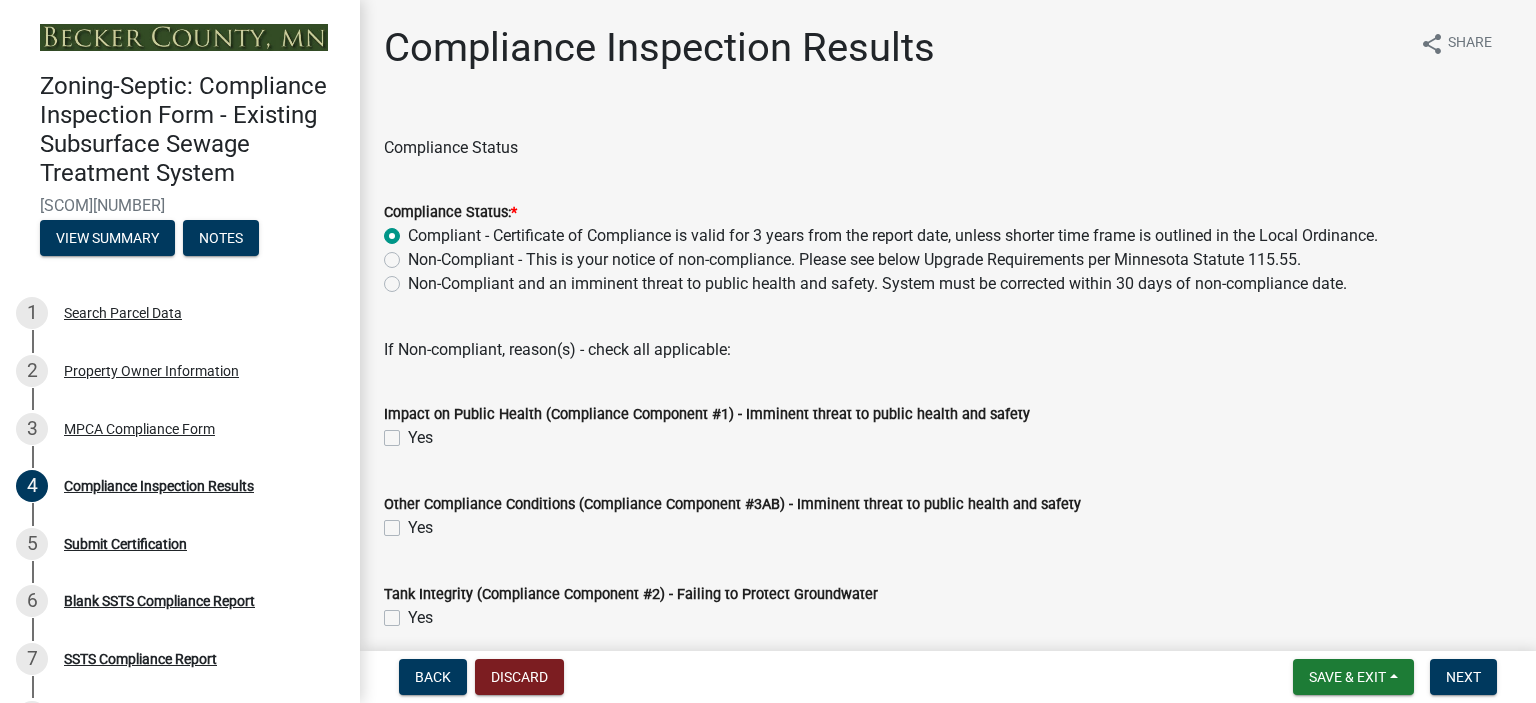radio on "true" 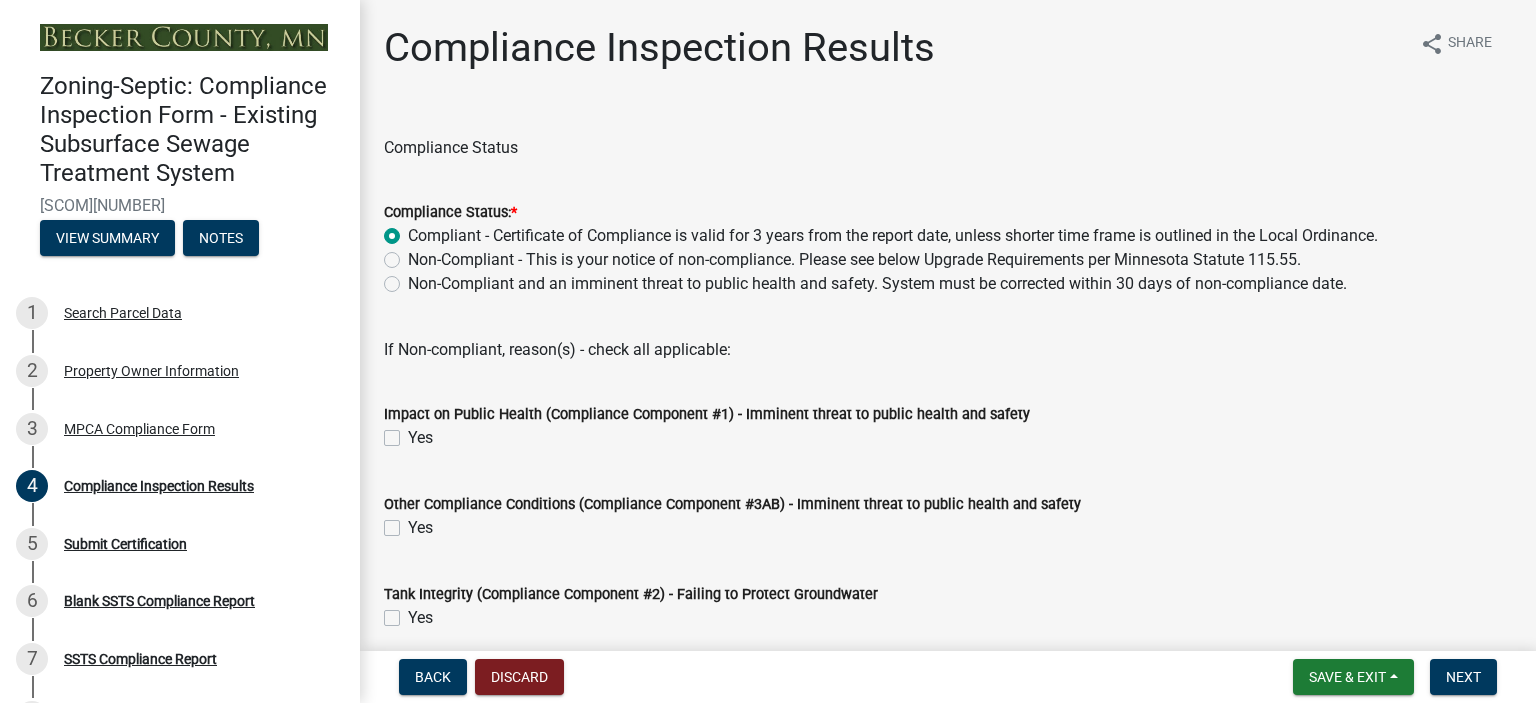scroll, scrollTop: 352, scrollLeft: 0, axis: vertical 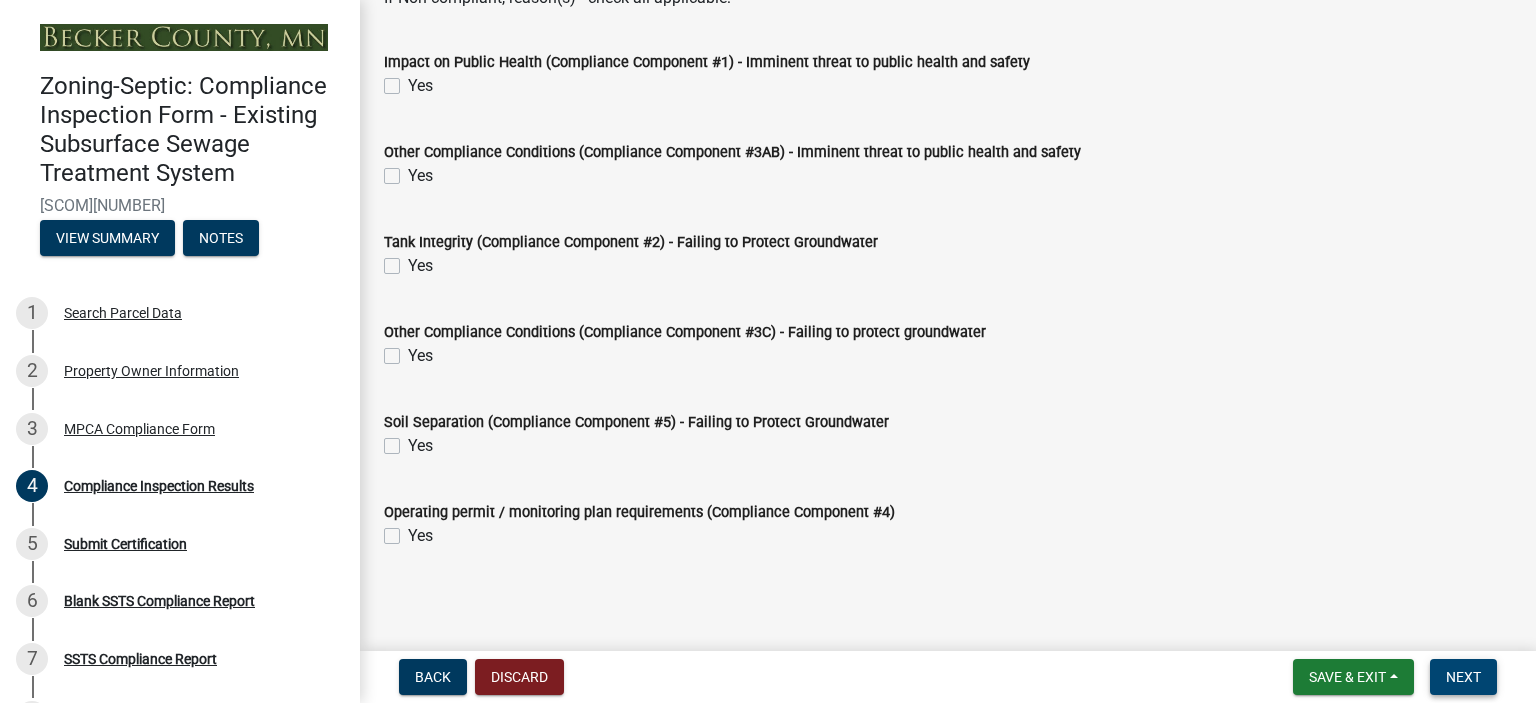 click on "Next" at bounding box center [1463, 677] 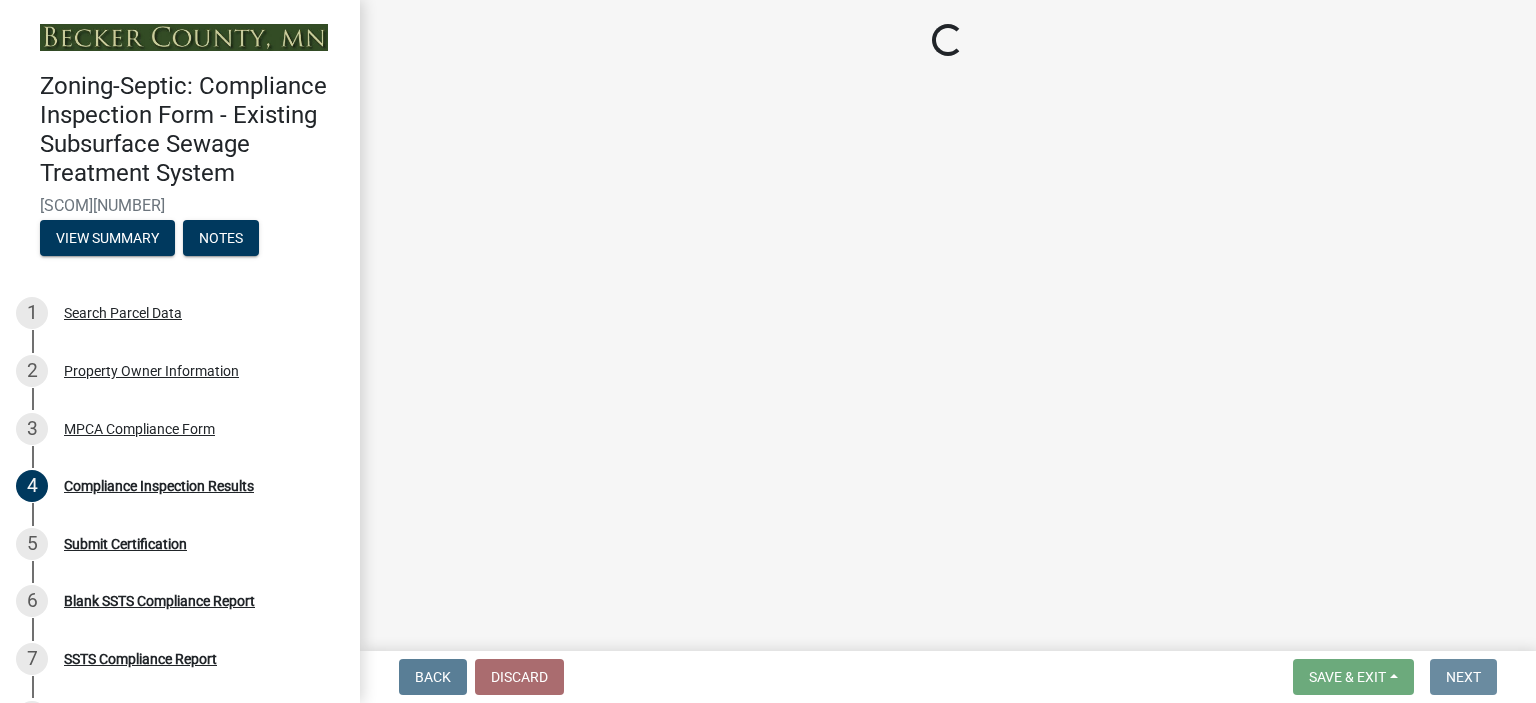 scroll, scrollTop: 0, scrollLeft: 0, axis: both 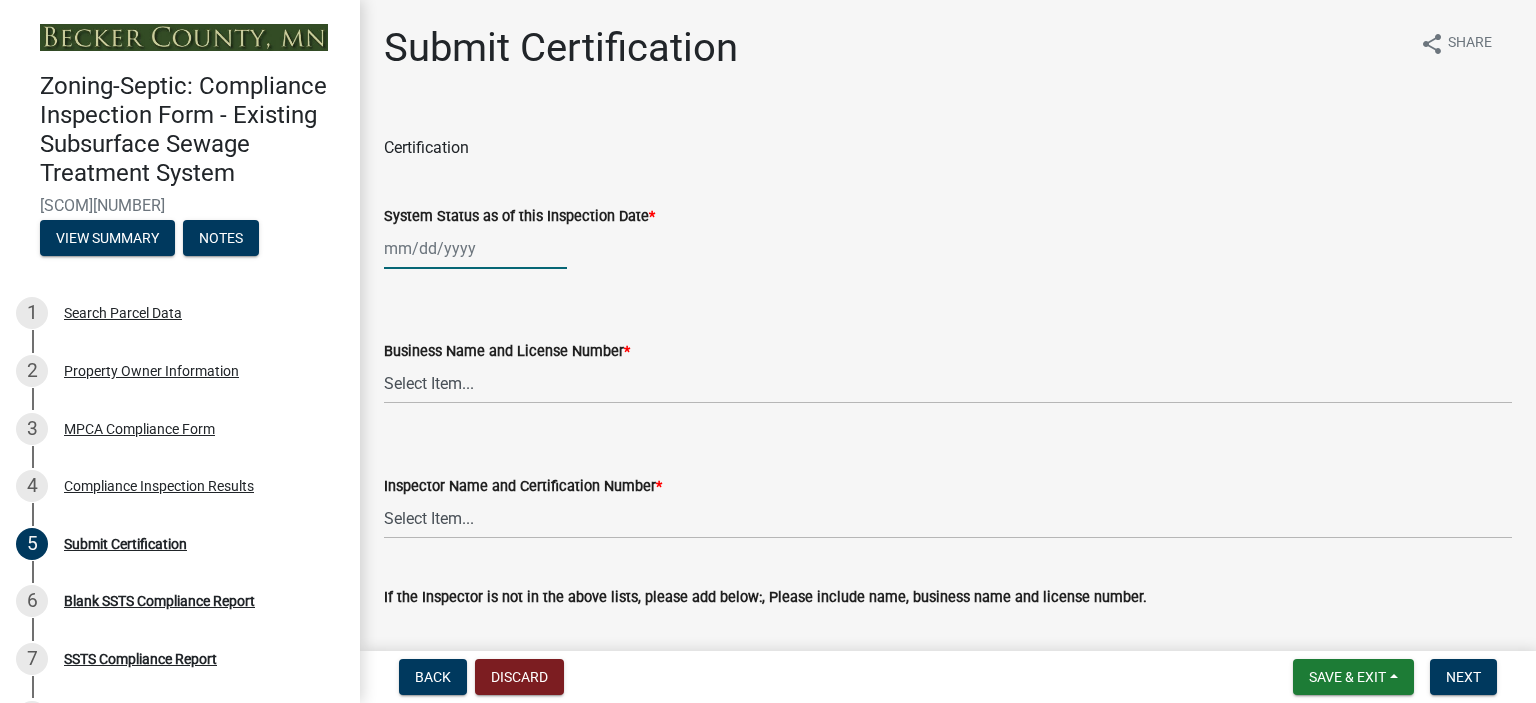 click 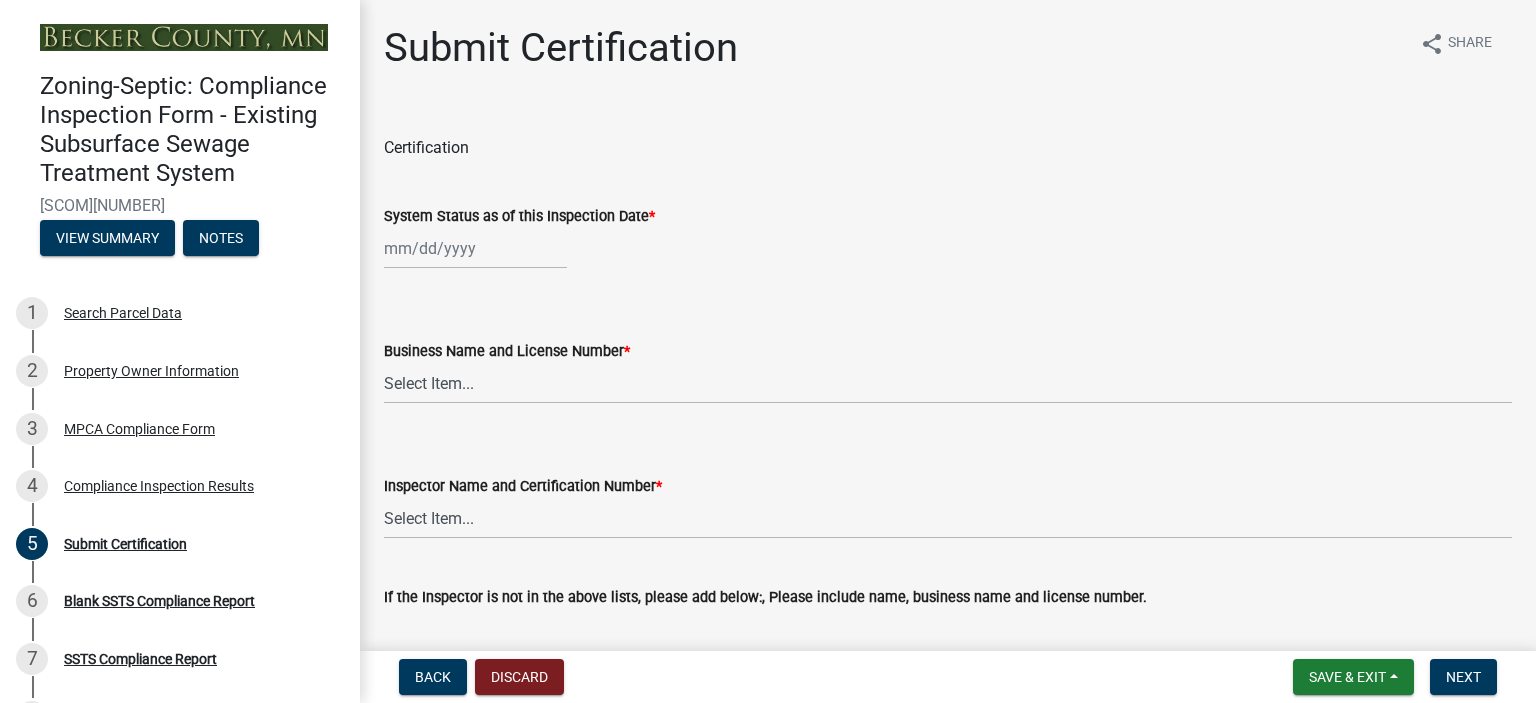 select on "8" 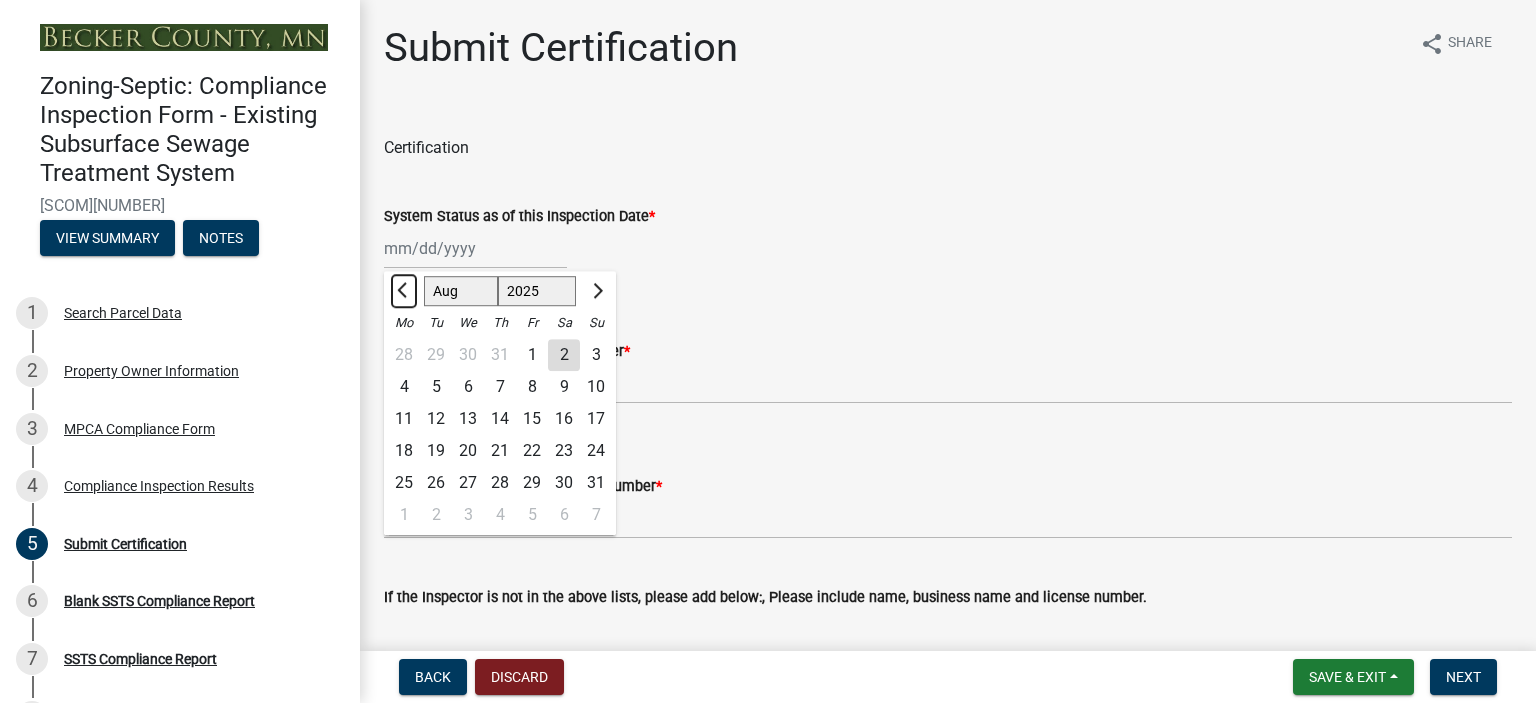 click 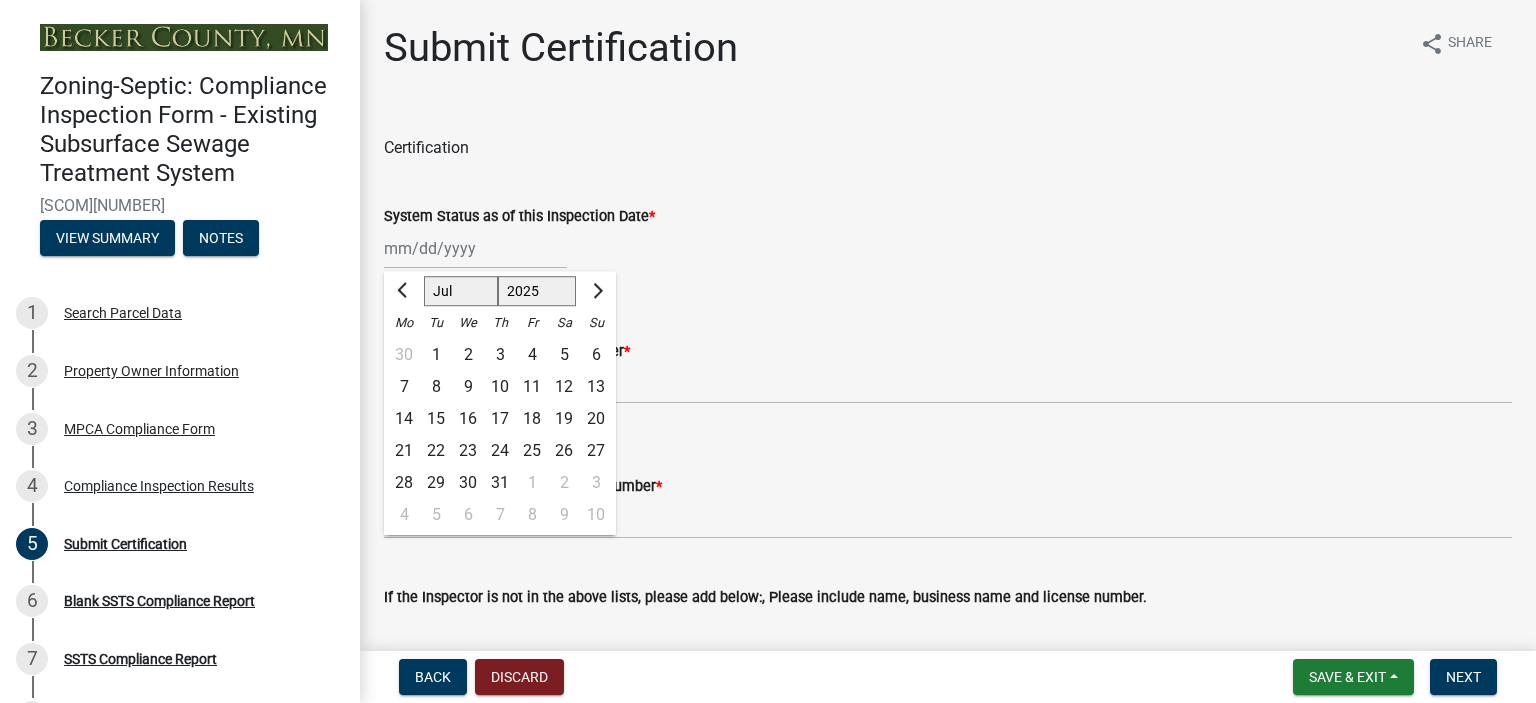 click on "29" 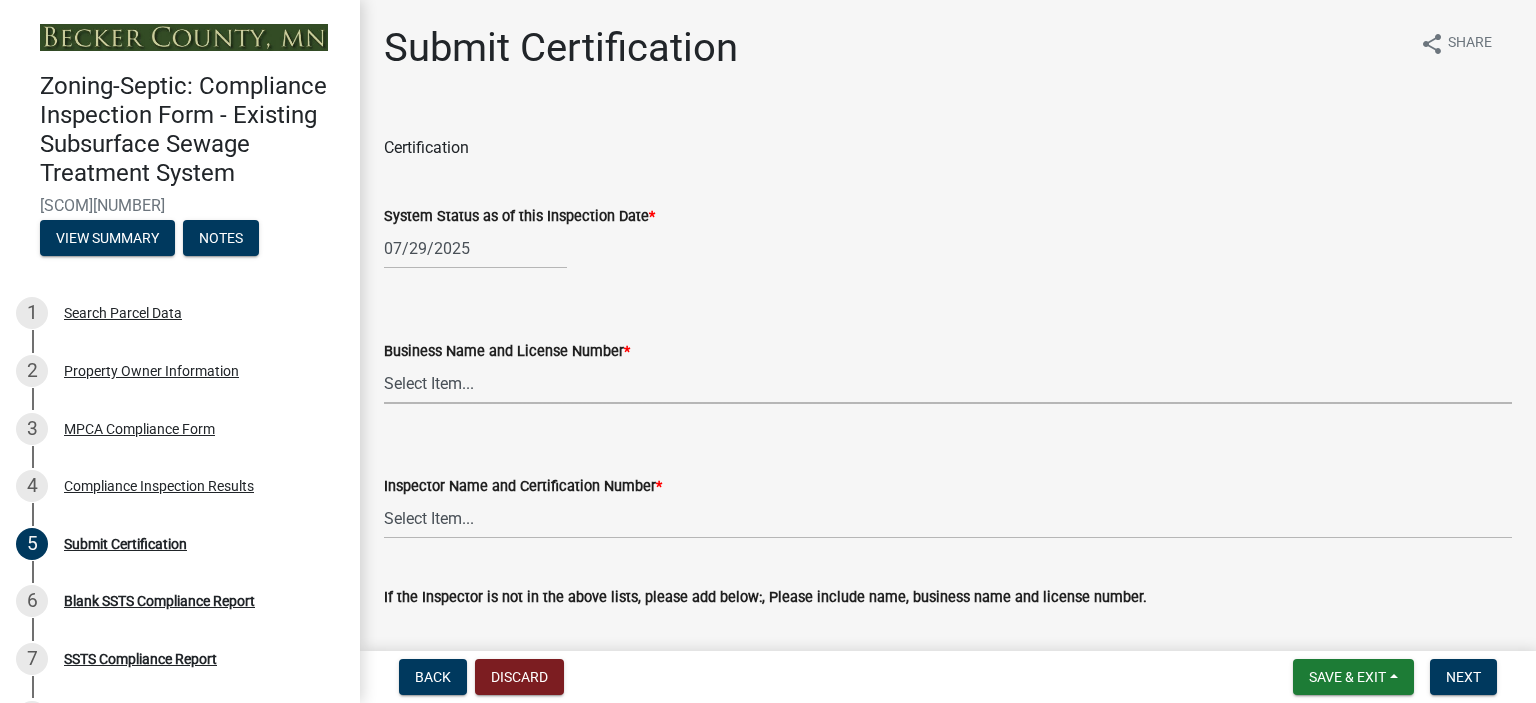 click on "Select Item...   OTHER – Not listed (please add in next field and we will add to our list)   A-1 Septic Service & Excavating LLC, L2029 ([FIRST] [LAST])   Anderson On-Site, L634 ([FIRST] [LAST])   Crescent Septic Services LLC, L4224 ([FIRST] [LAST])   Crescent Septic Services LLC L4224 ([FIRST] [LAST])   Cubed B LLC, L4142 ([FIRST] [LAST])   Darryl Bergstrom Backhoe Services, L478 ([FIRST] [LAST]   Dewey’s Septic Service LLC, L2884 ( Apprentice [FIRST] [LAST])   Don Umthun, L1867 ([FIRST] [LAST])   Hough Inc of Detroit Lakes, L770 ([FIRST] [LAST])   JenCo Services, LLC, L4041 ([FIRST] [LAST])   Northland Septic Maintenance Inc, L549   Ohm Excavating LLC, L4034 ([FIRST] [LAST])   Philip Stoll, L2982 ([FIRST] [LAST])   Racer Construction Inc, L2122 ([FIRST] [LAST])   Renner Excavating LLC, L2567 ([FIRST] [LAST])   Schuller's Septic Solutions, L2945 ([FIRST] [LAST])   Scott's Septic Services LLC, L3947 ([FIRST] [LAST])   Stenger Excavating LLC, L553 ([FIRST] [LAST])   Thelen’s Excavating Inc, L534 ([FIRST] [LAST], Sr)" at bounding box center (948, 383) 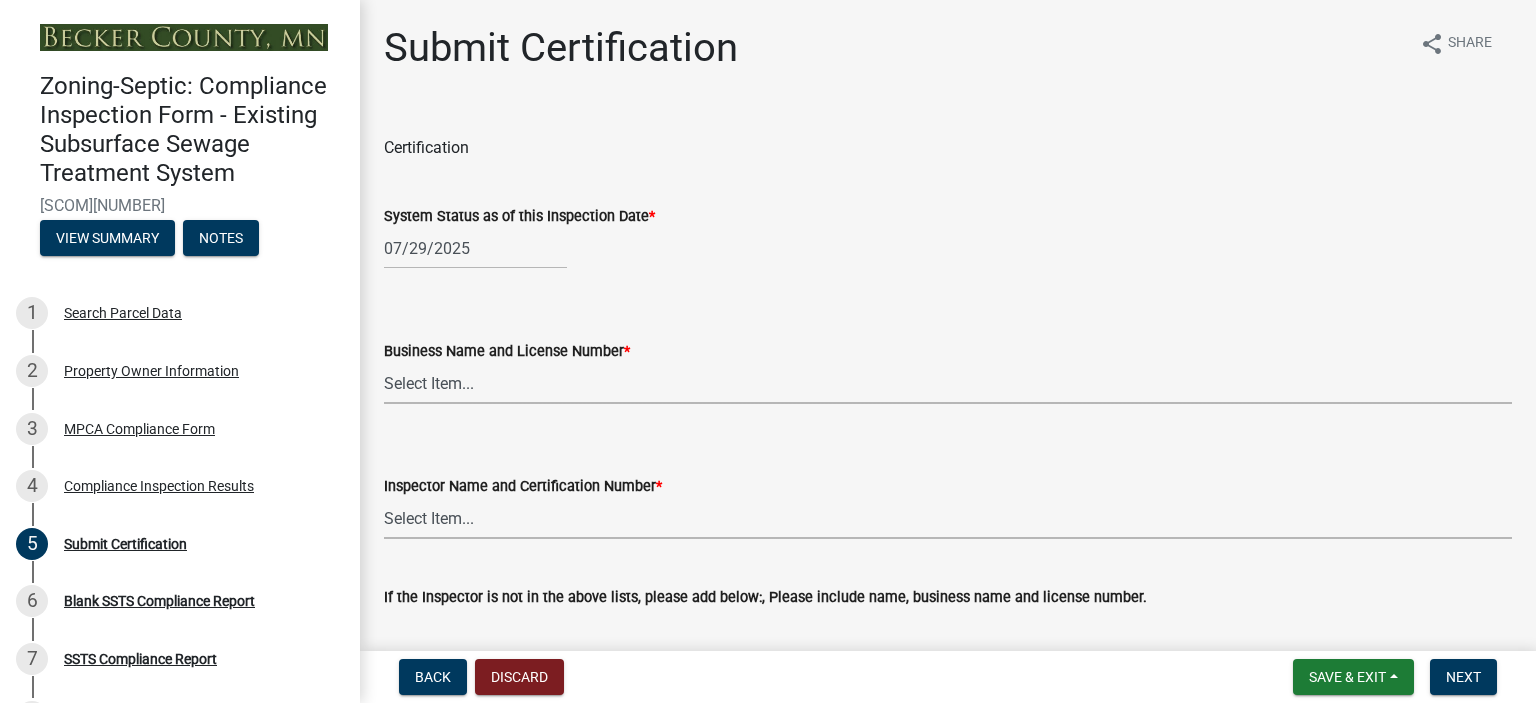 click on "Select Item... OTHER – Not listed (please add in next field and we will add to our list) [RANDY ANDERSON], C[NUMBER] [DARRYL W] [BERGSTROM] , C[NUMBER] [SCOTT M ELLINGSON], C[NUMBER] [LAWRENCE HENRY], C[NUMBER] [MICHAEL G] [HOUGH], C[NUMBER] [WAYNE D] [JOHNSON], C[NUMBER] [CHRIS OHM], C[NUMBER] [DAVID L] [OHM], C[NUMBER] [GRANT M] [OHM], C[NUMBER] [JAMES R] [PIPER], C[NUMBER] [RICK A] [RENNER], C[NUMBER] [BILL SCHUELLER], C[NUMBER] [ROSS W] [SEIFERT], C[NUMBER] [TIMOTHY SMITH], C[NUMBER] [TIMOTHY L], [STENGER], C[NUMBER] [RICK SMITH], C[NUMBER] [PATRICIA M] [STOCK], C[NUMBER] [PHIL J] [STOLL], C[NUMBER] [LEONARD G] [THELEN], SR., C[NUMBER] [DON M UMTHUN], C[NUMBER] [RICHARD A] [VAREBERG], C[NUMBER] [ALAN WINTERBERGER], C[NUMBER] [JODY A] [YLINIEMI], C[NUMBER] [JOSHUA A] [YLINIEMI], C[NUMBER] [BRANT BIGGER], C[NUMBER] [RON GIRTZ], C[NUMBER]" at bounding box center [948, 518] 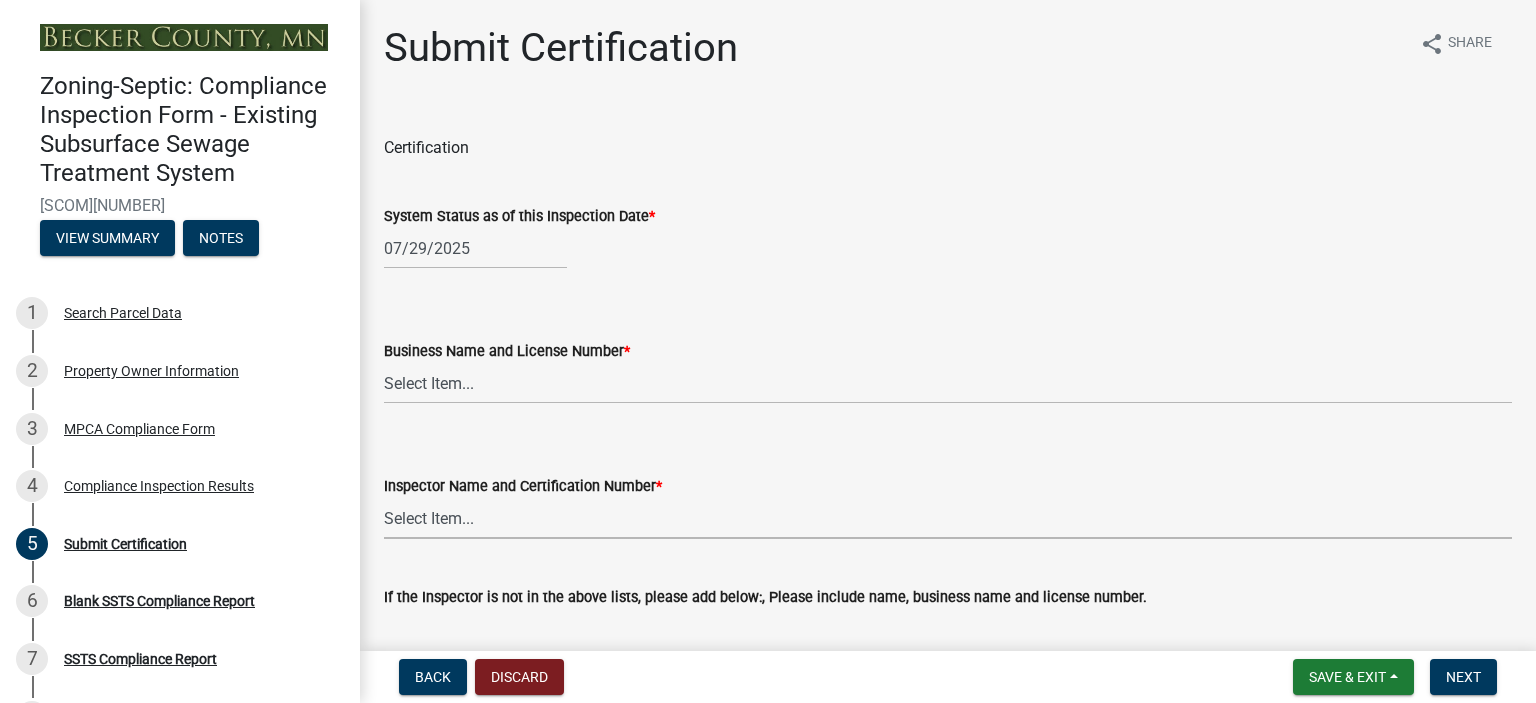 click on "Select Item... OTHER – Not listed (please add in next field and we will add to our list) [RANDY ANDERSON], C[NUMBER] [DARRYL W] [BERGSTROM] , C[NUMBER] [SCOTT M ELLINGSON], C[NUMBER] [LAWRENCE HENRY], C[NUMBER] [MICHAEL G] [HOUGH], C[NUMBER] [WAYNE D] [JOHNSON], C[NUMBER] [CHRIS OHM], C[NUMBER] [DAVID L] [OHM], C[NUMBER] [GRANT M] [OHM], C[NUMBER] [JAMES R] [PIPER], C[NUMBER] [RICK A] [RENNER], C[NUMBER] [BILL SCHUELLER], C[NUMBER] [ROSS W] [SEIFERT], C[NUMBER] [TIMOTHY SMITH], C[NUMBER] [TIMOTHY L], [STENGER], C[NUMBER] [RICK SMITH], C[NUMBER] [PATRICIA M] [STOCK], C[NUMBER] [PHIL J] [STOLL], C[NUMBER] [LEONARD G] [THELEN], SR., C[NUMBER] [DON M UMTHUN], C[NUMBER] [RICHARD A] [VAREBERG], C[NUMBER] [ALAN WINTERBERGER], C[NUMBER] [JODY A] [YLINIEMI], C[NUMBER] [JOSHUA A] [YLINIEMI], C[NUMBER] [BRANT BIGGER], C[NUMBER] [RON GIRTZ], C[NUMBER]" at bounding box center [948, 518] 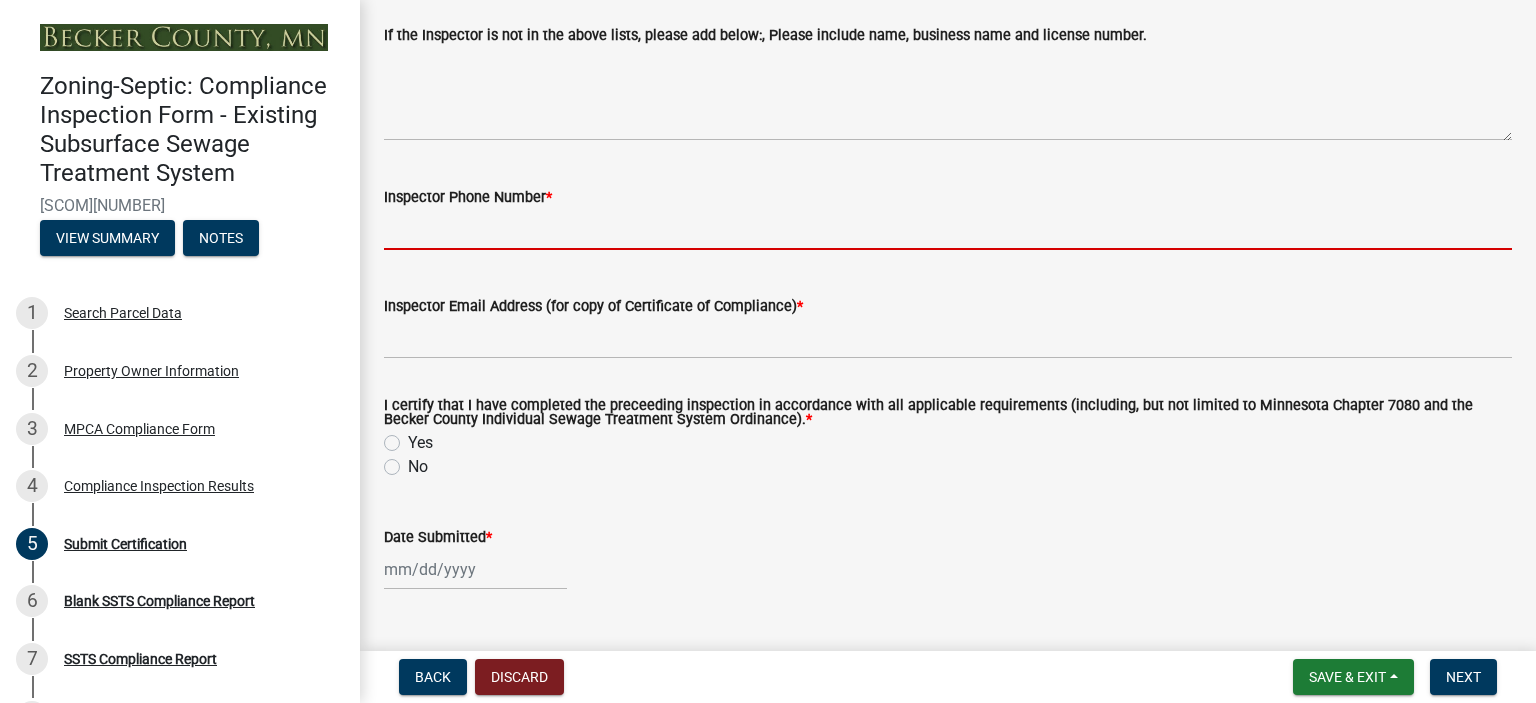 click on "Inspector Phone Number  *" at bounding box center [948, 229] 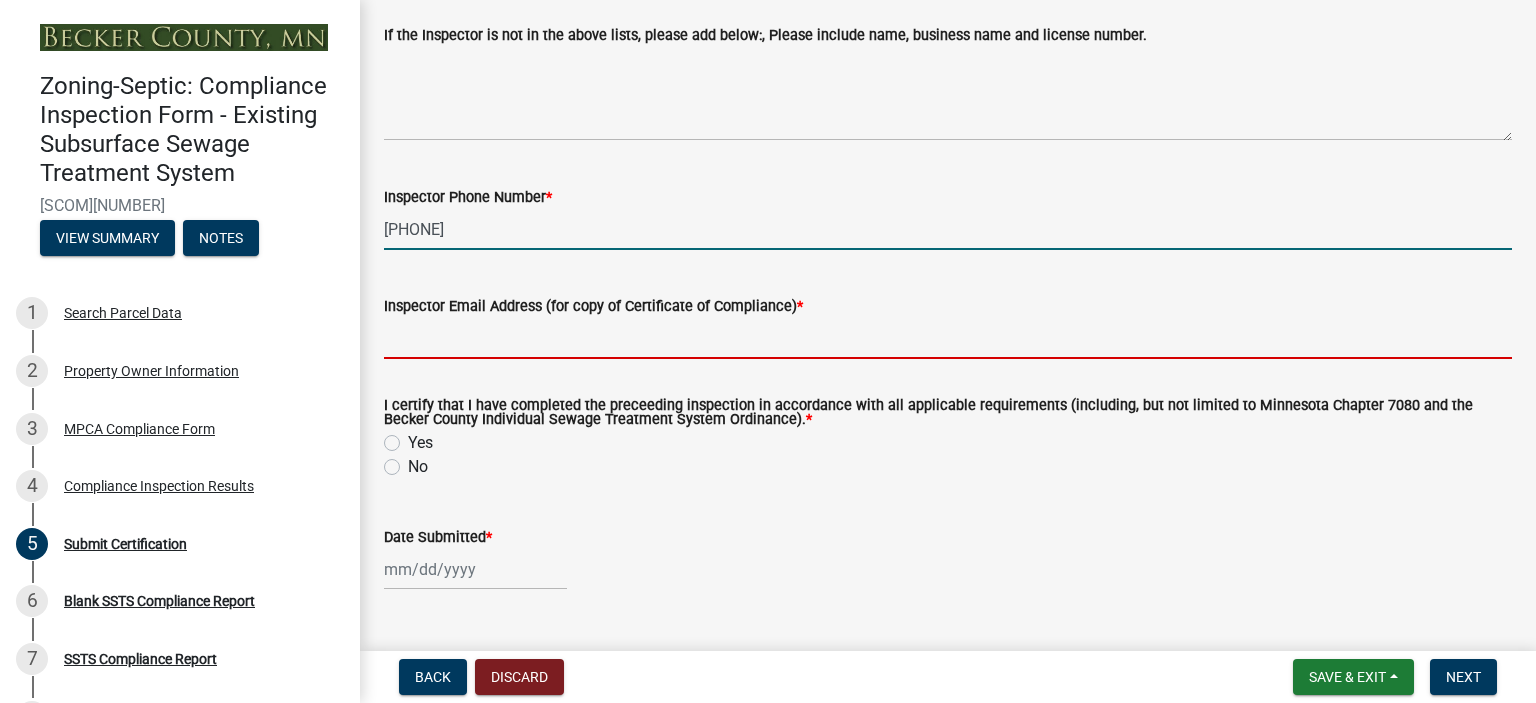 type on "[EMAIL]" 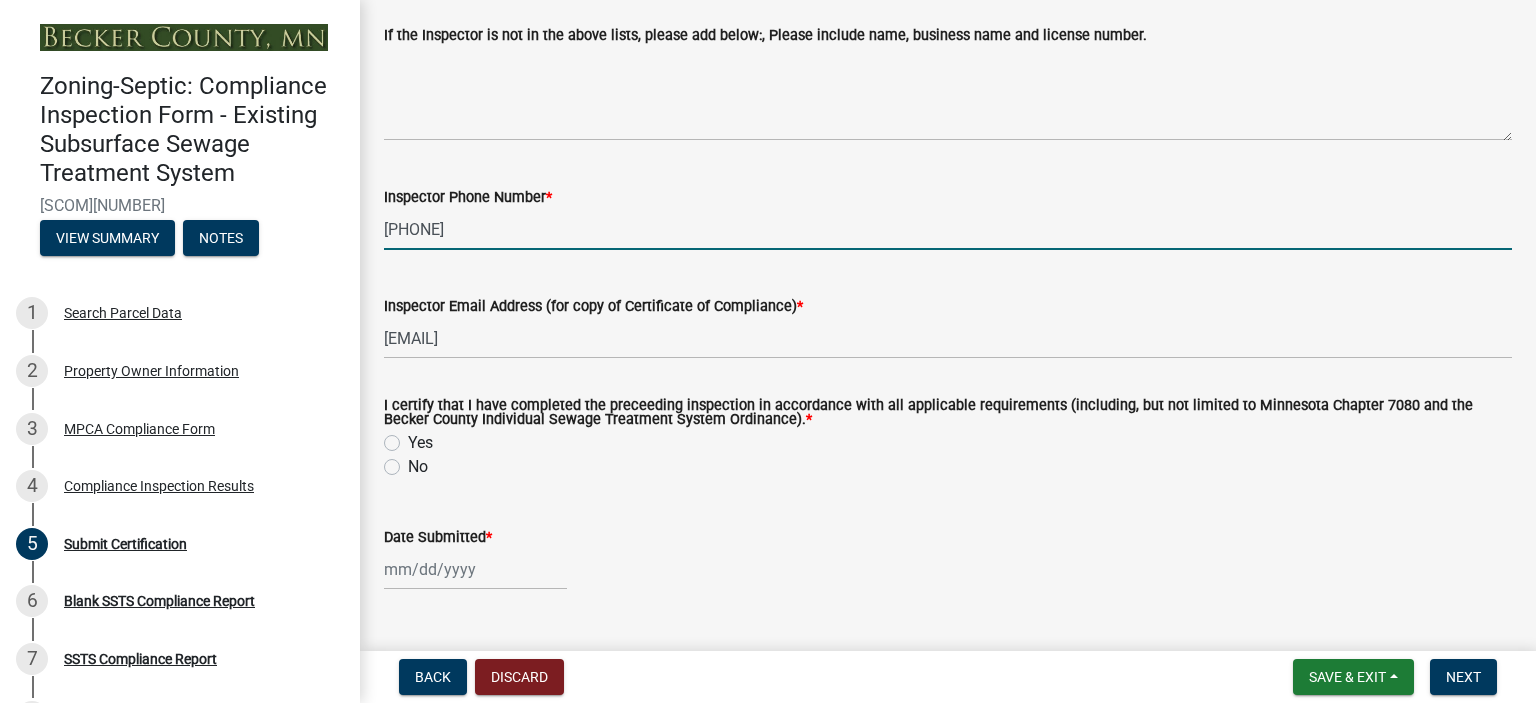 click on "Yes" 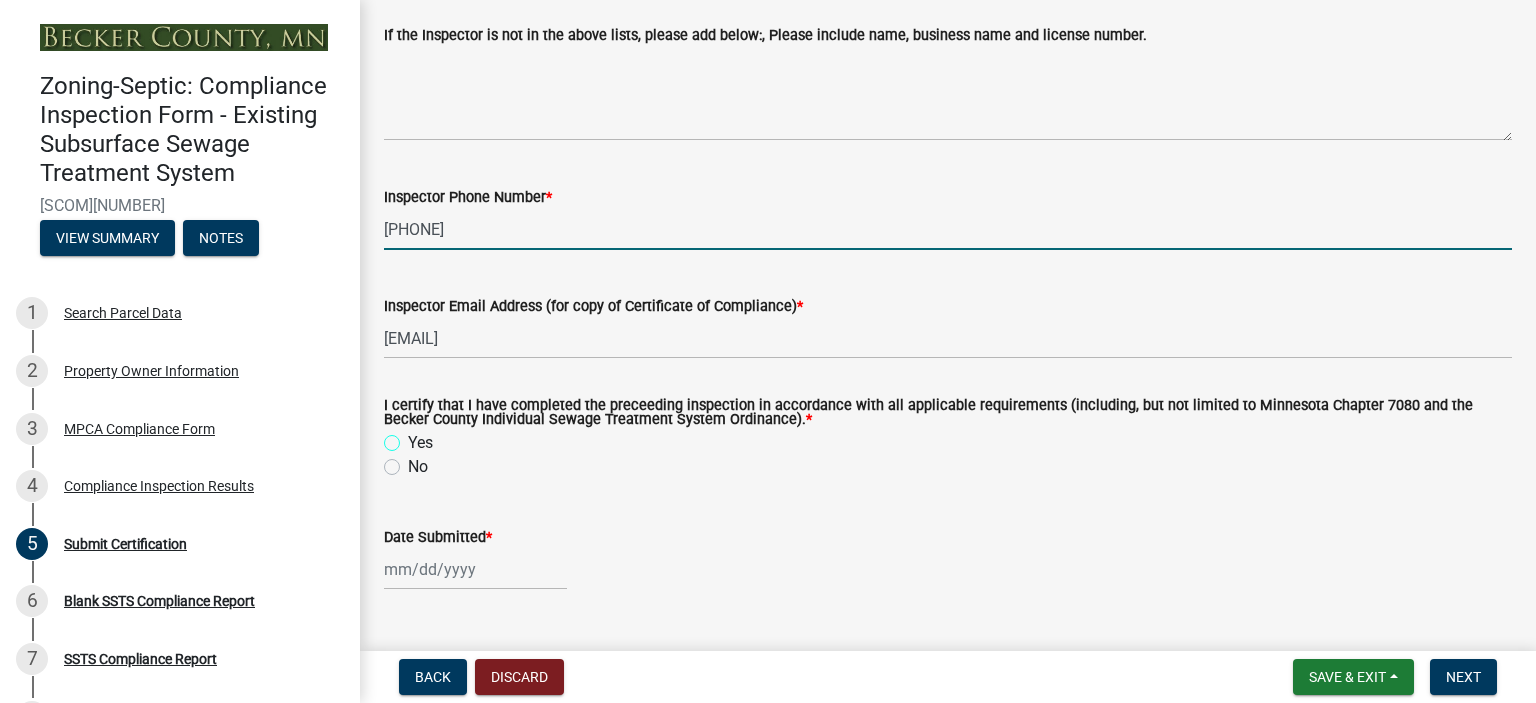click on "Yes" at bounding box center (414, 437) 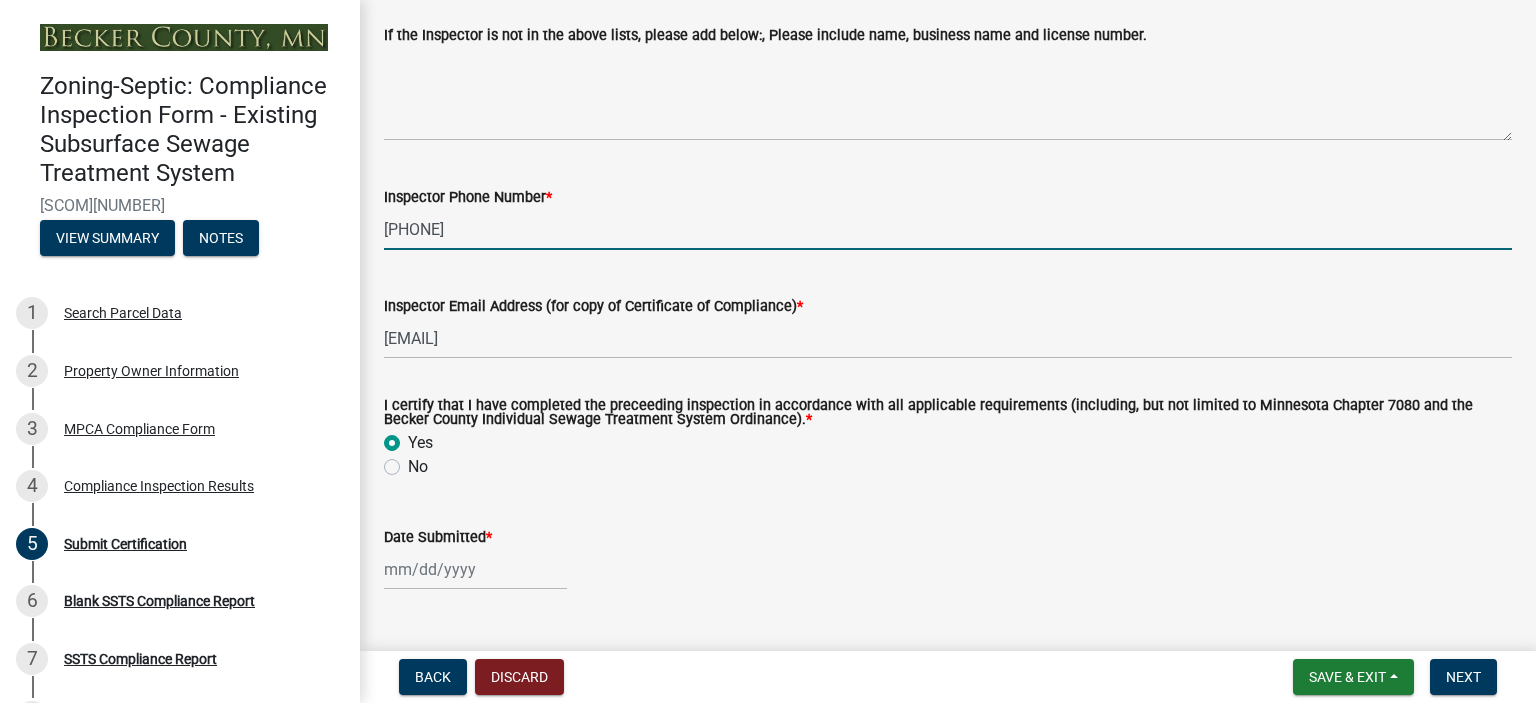 radio on "true" 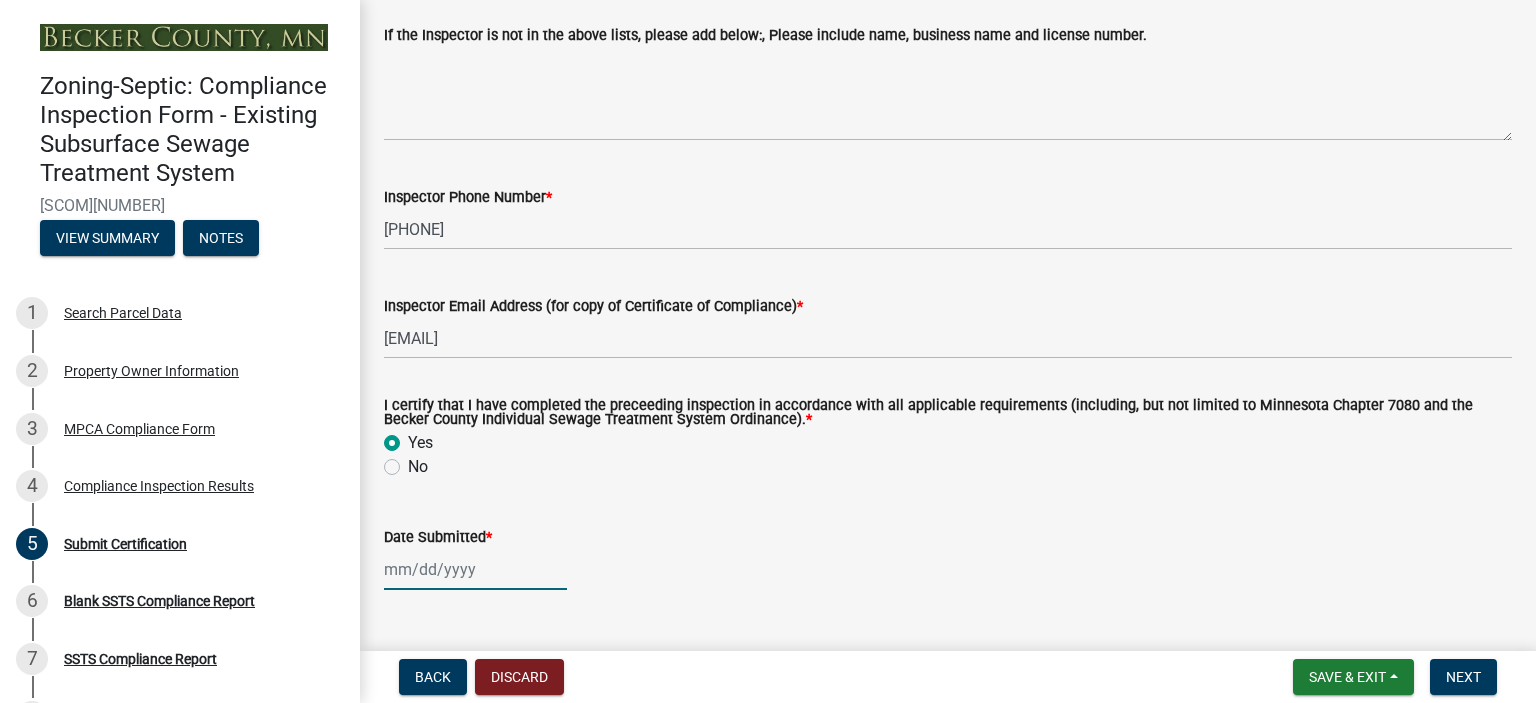 click 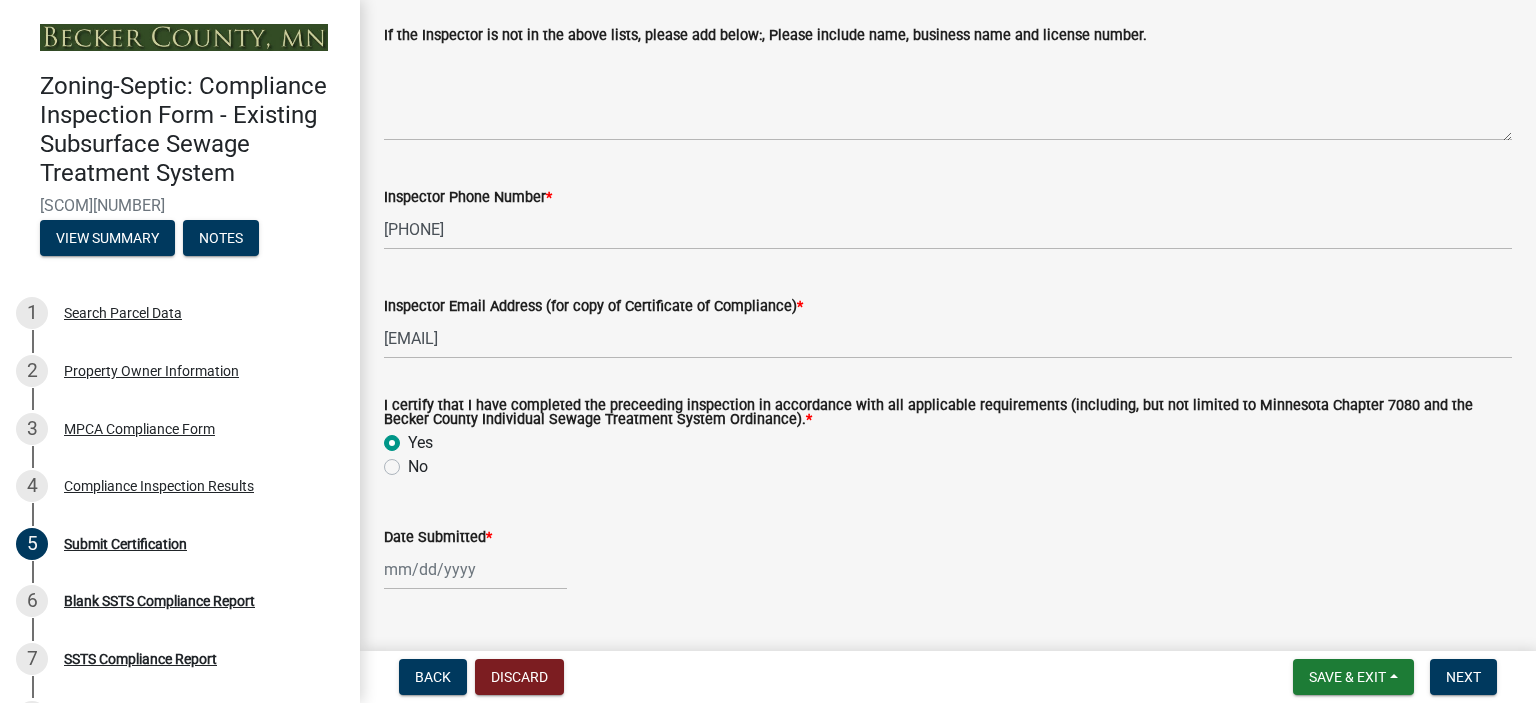 select on "8" 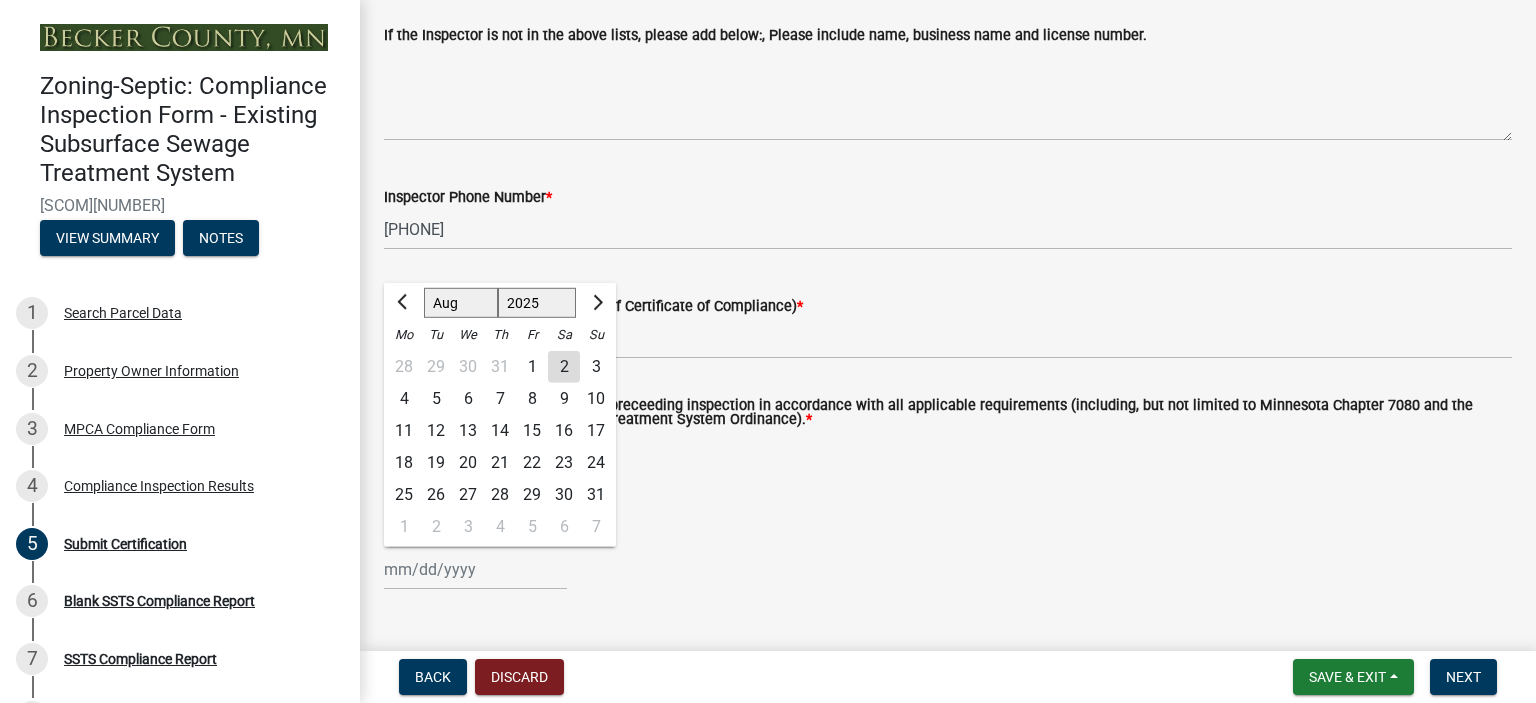 click on "2" 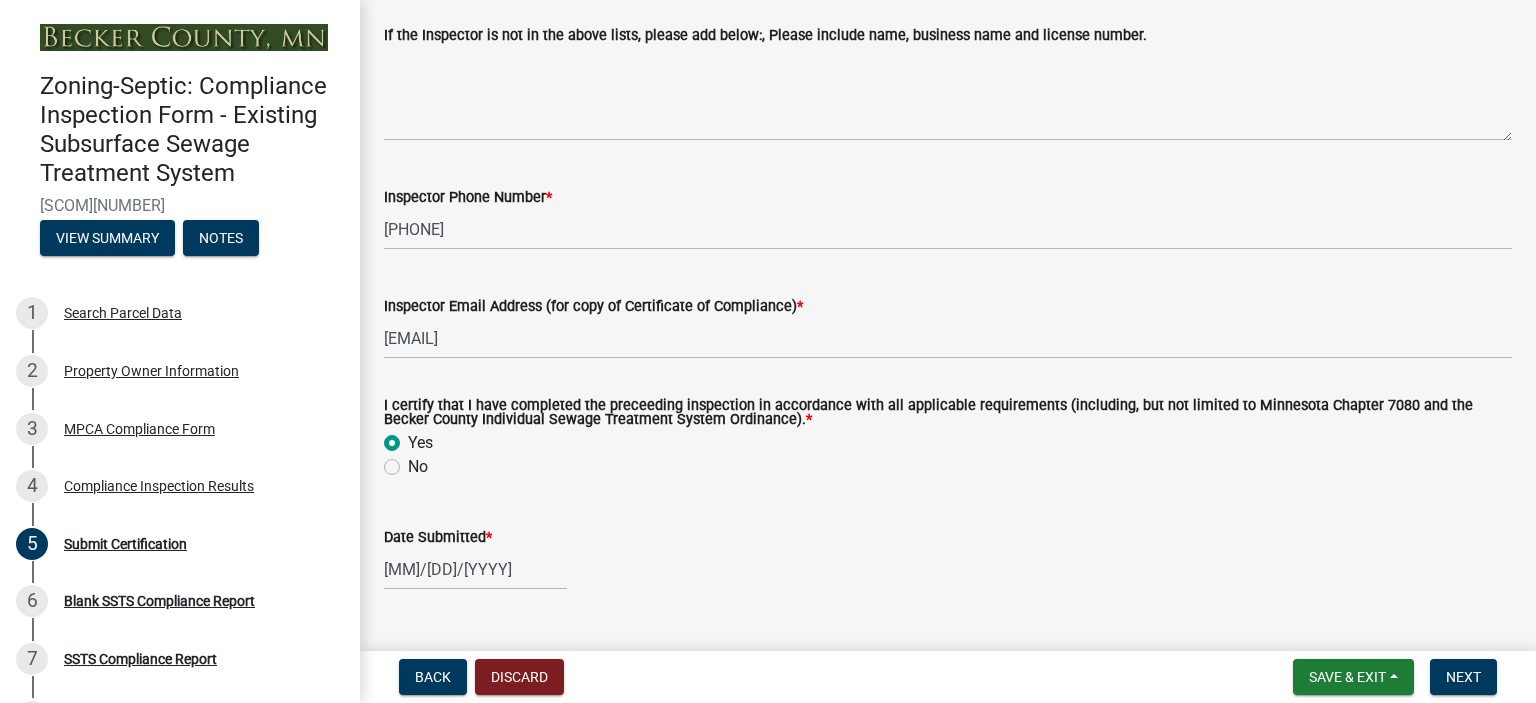 scroll, scrollTop: 749, scrollLeft: 0, axis: vertical 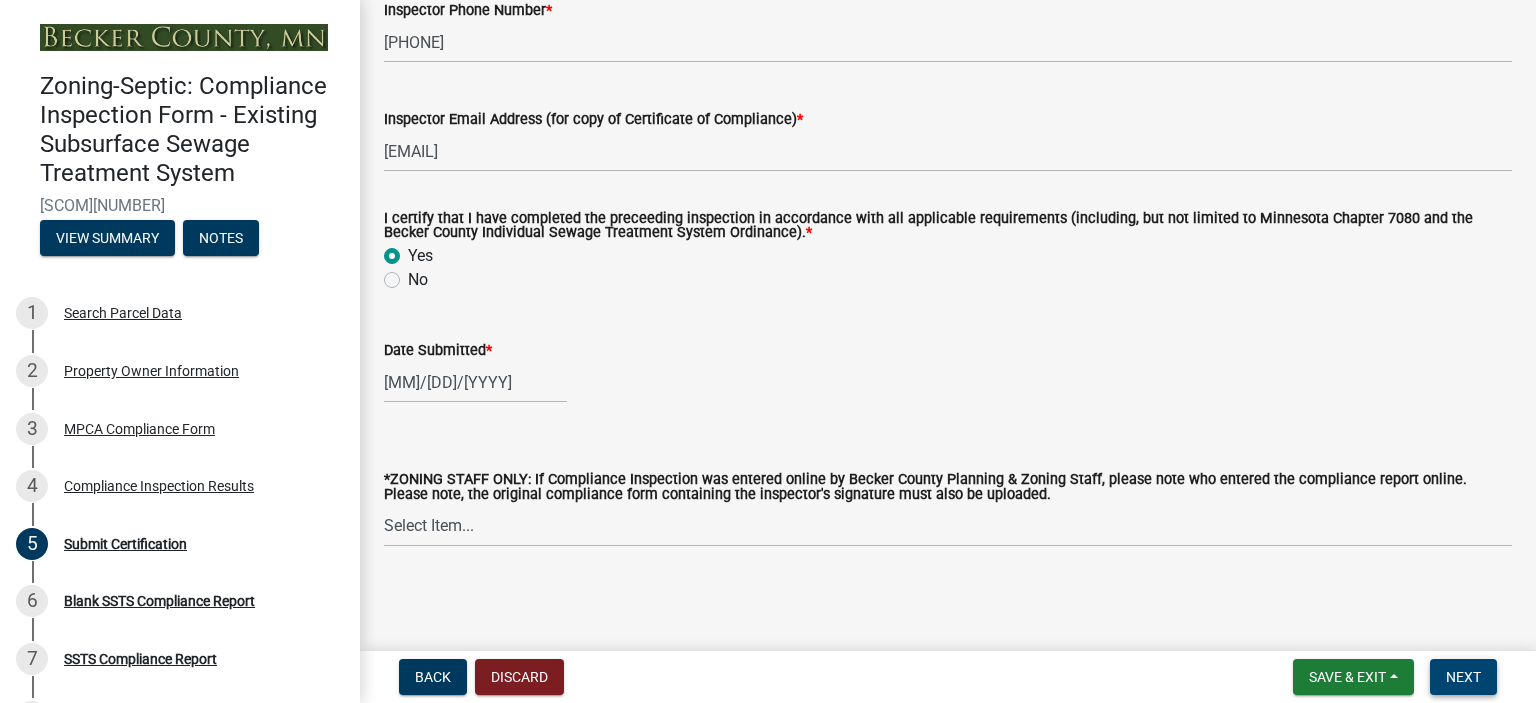 click on "Next" at bounding box center (1463, 677) 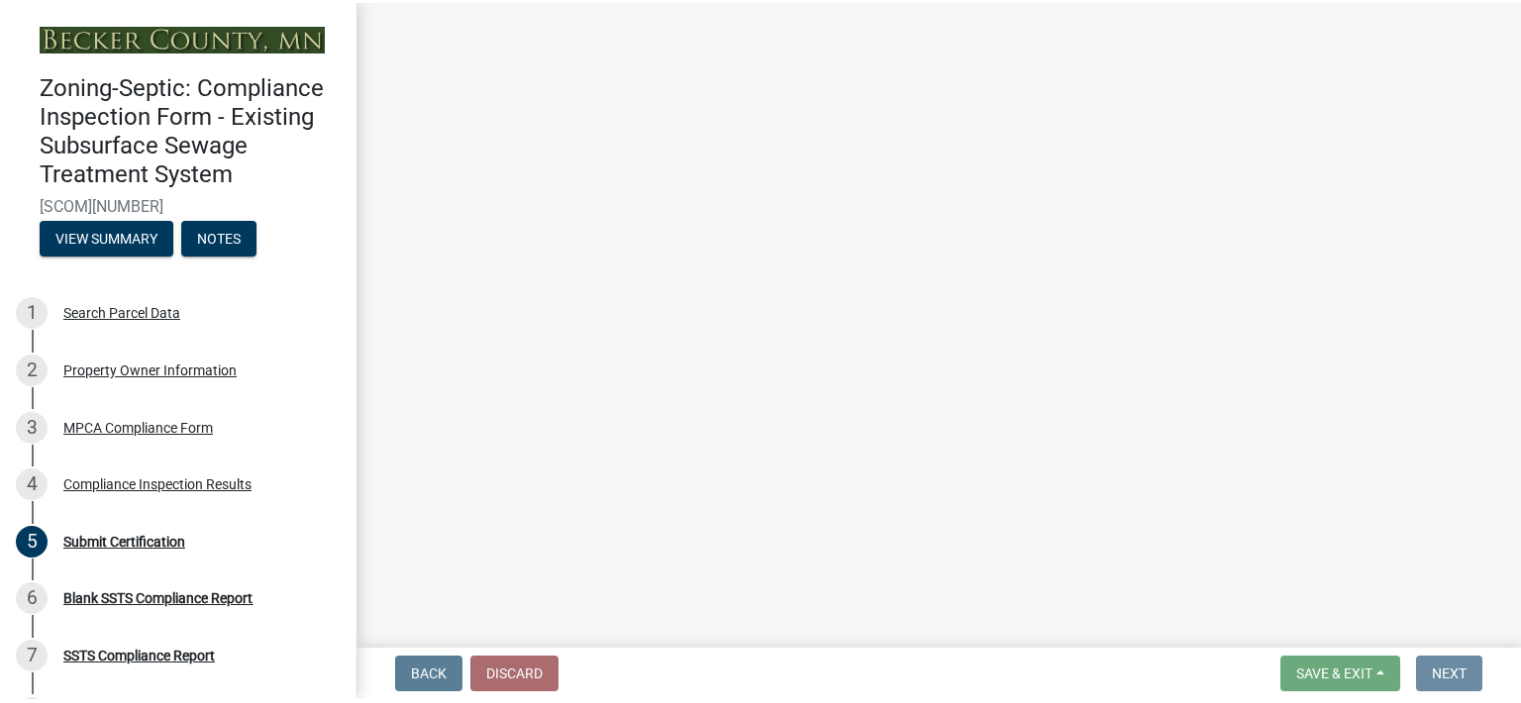 scroll, scrollTop: 0, scrollLeft: 0, axis: both 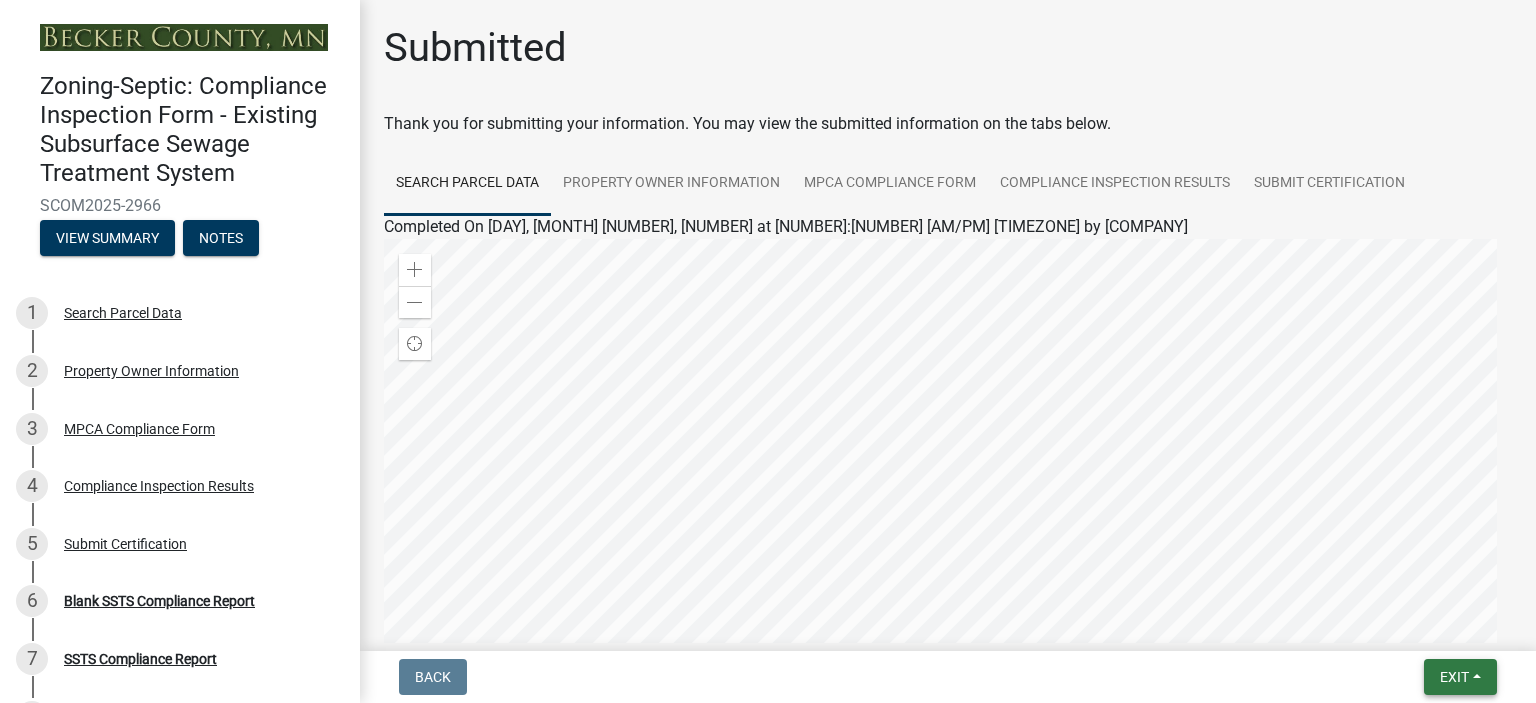 click on "Exit" at bounding box center (1460, 677) 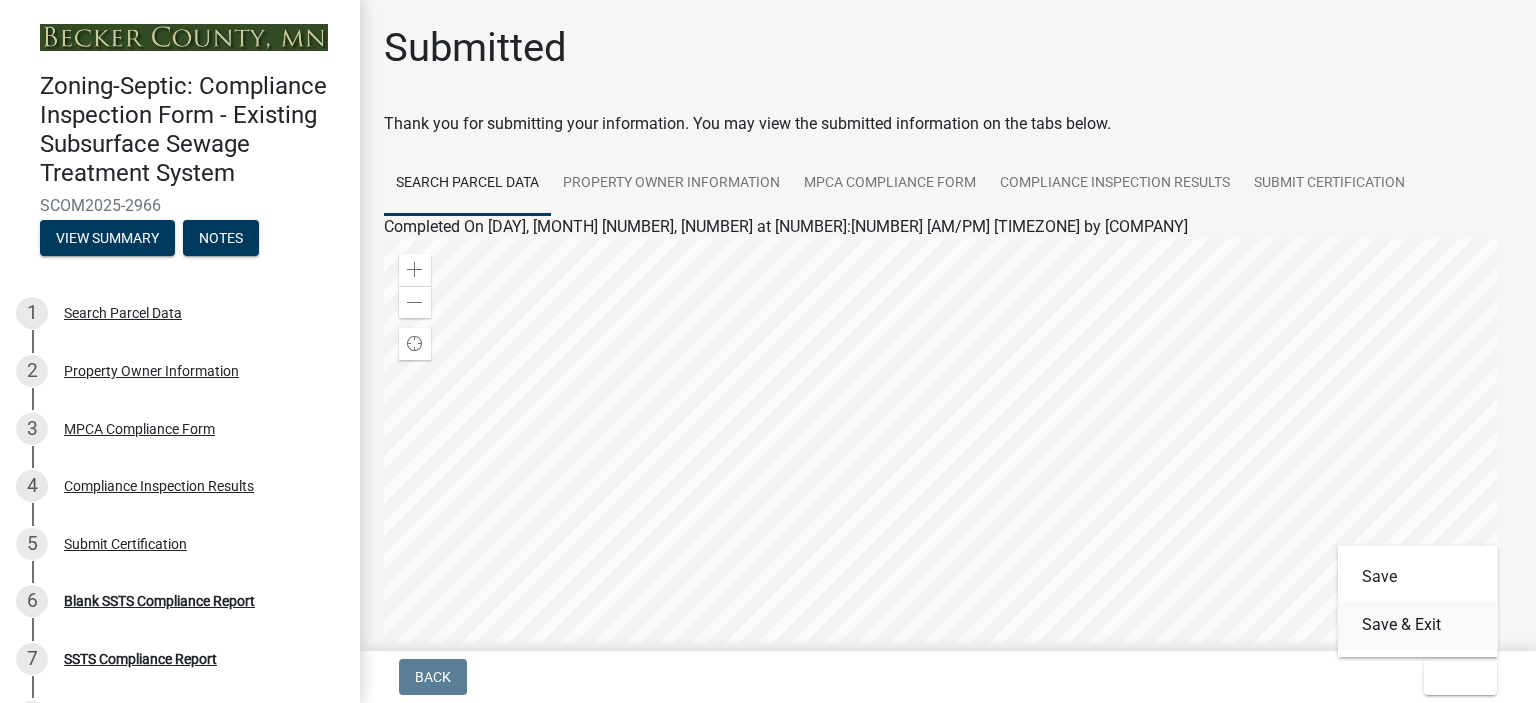 click on "Save & Exit" at bounding box center (1418, 625) 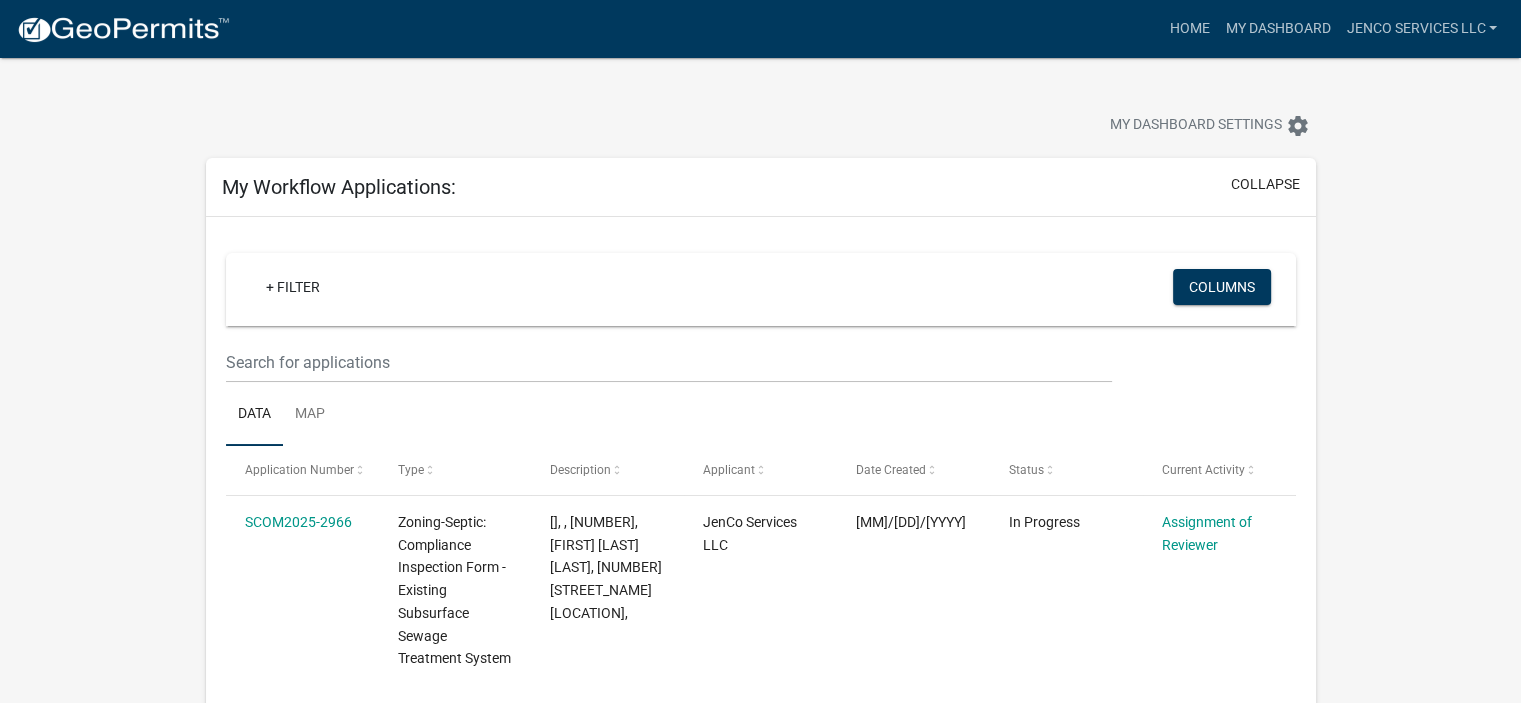 scroll, scrollTop: 615, scrollLeft: 0, axis: vertical 